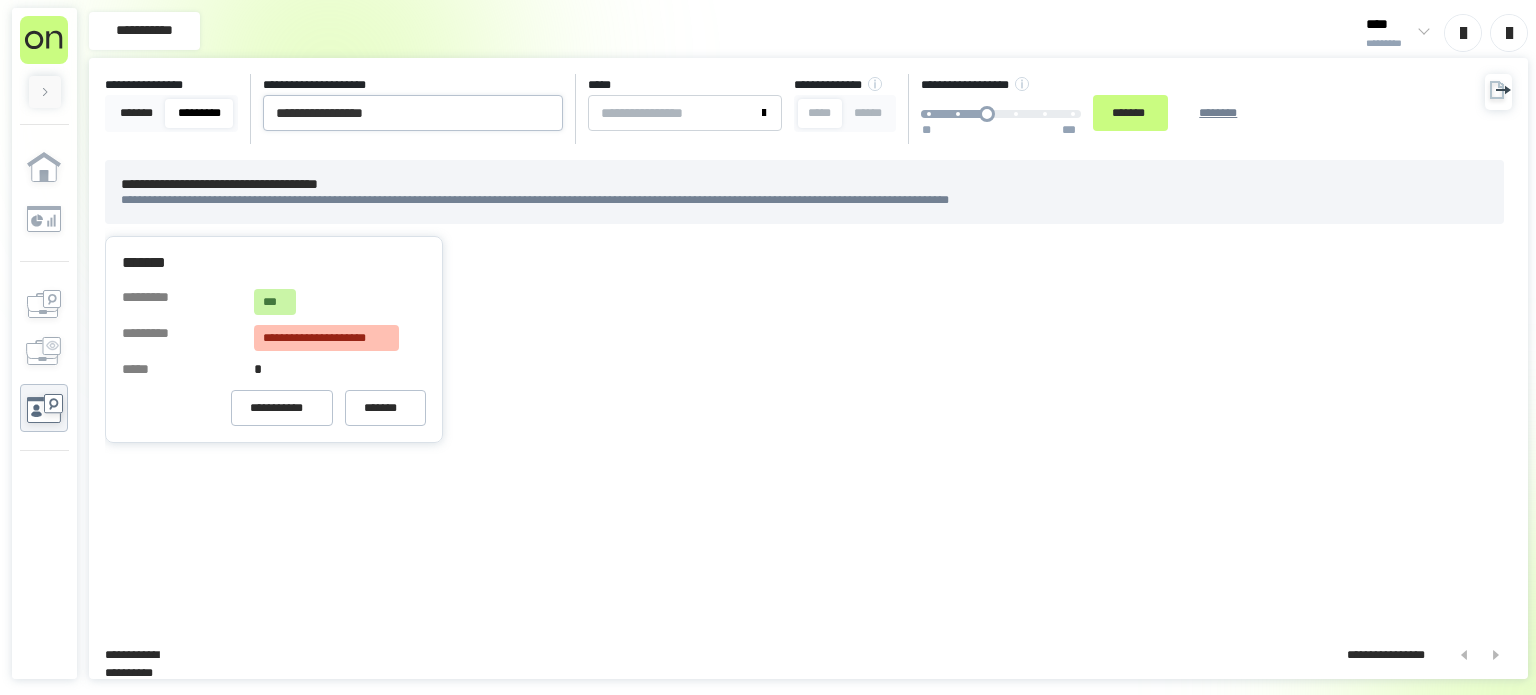 scroll, scrollTop: 0, scrollLeft: 0, axis: both 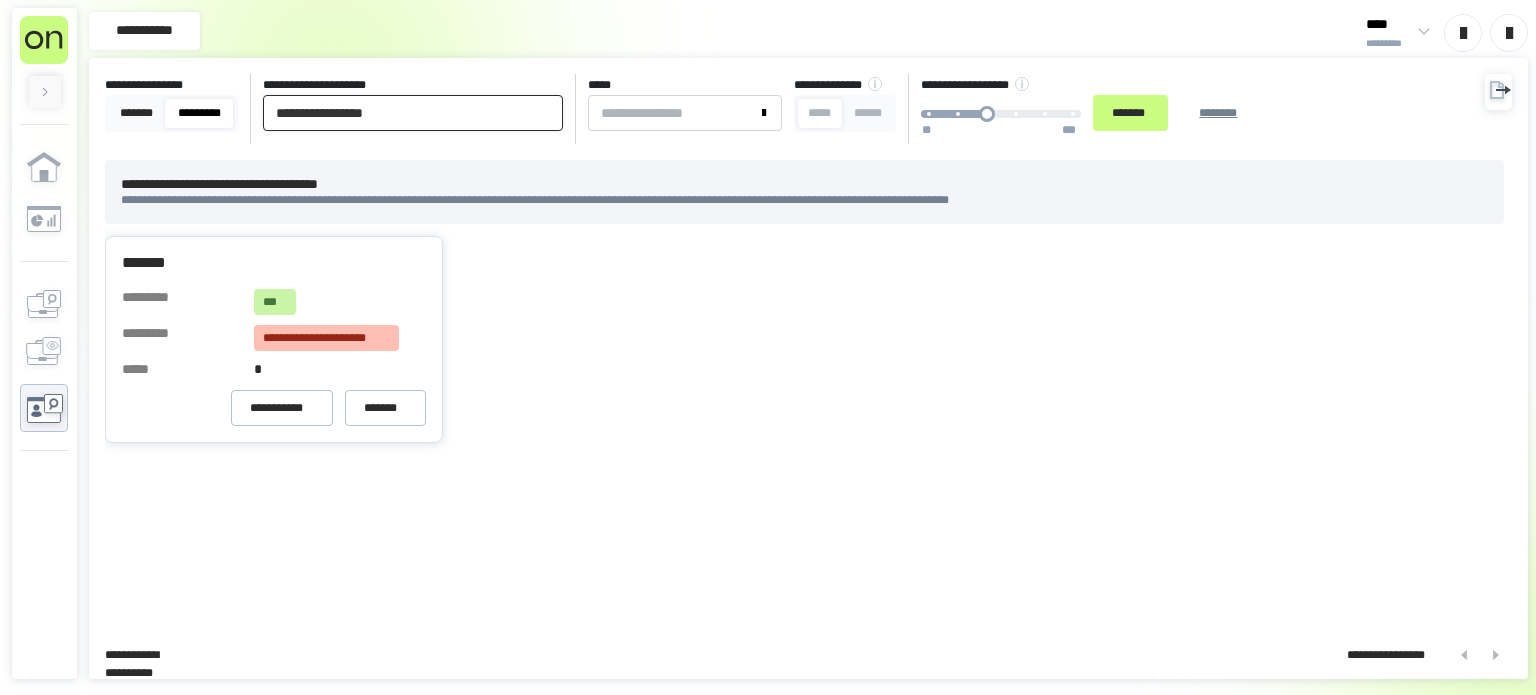 drag, startPoint x: 405, startPoint y: 119, endPoint x: 72, endPoint y: 61, distance: 338.0133 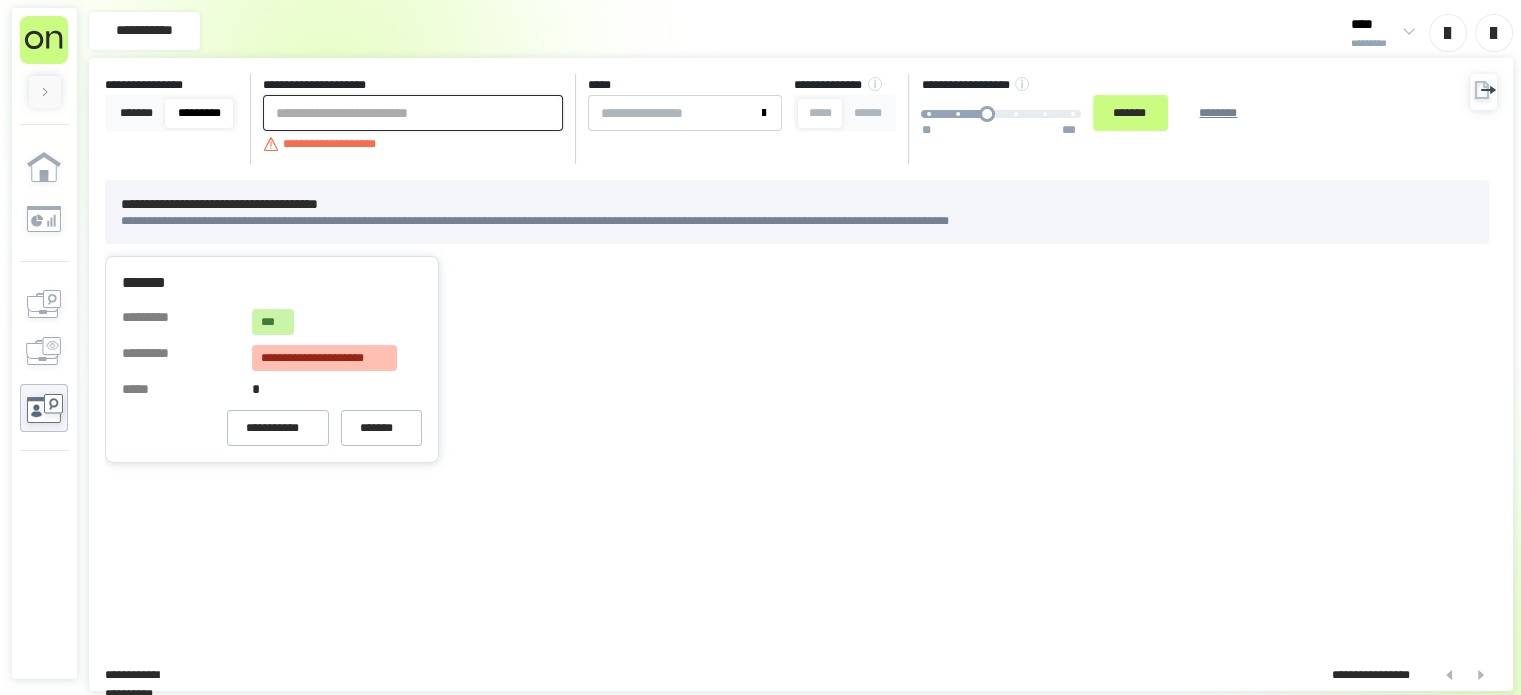 paste on "**********" 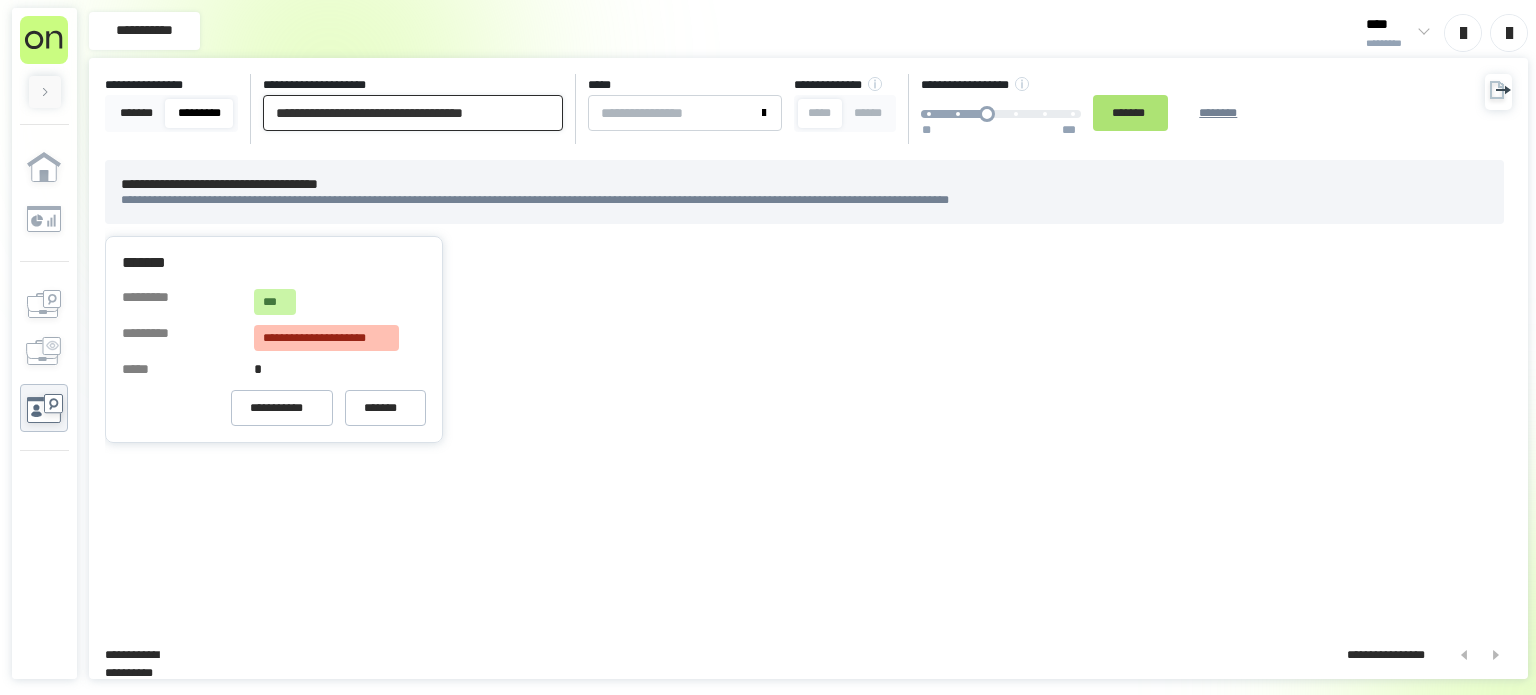 type on "**********" 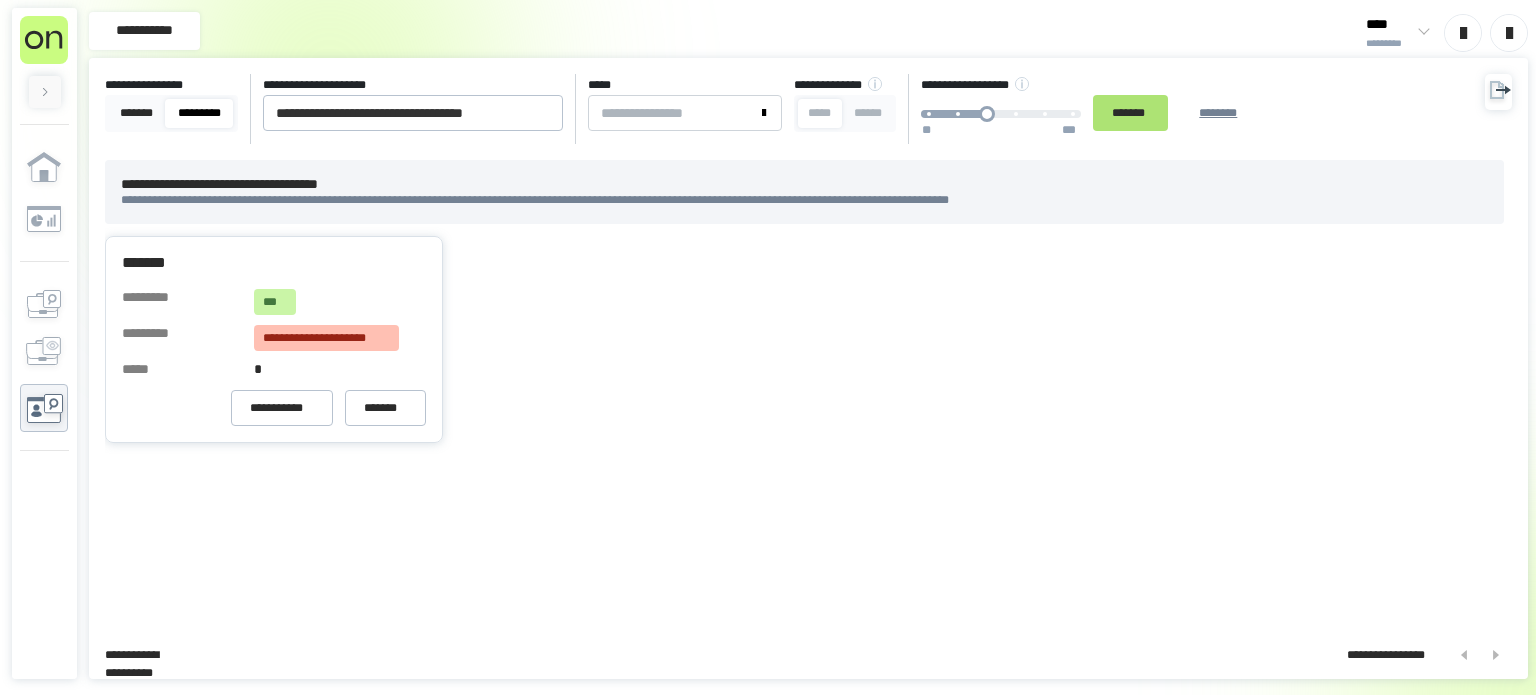 click on "*******" at bounding box center (1130, 113) 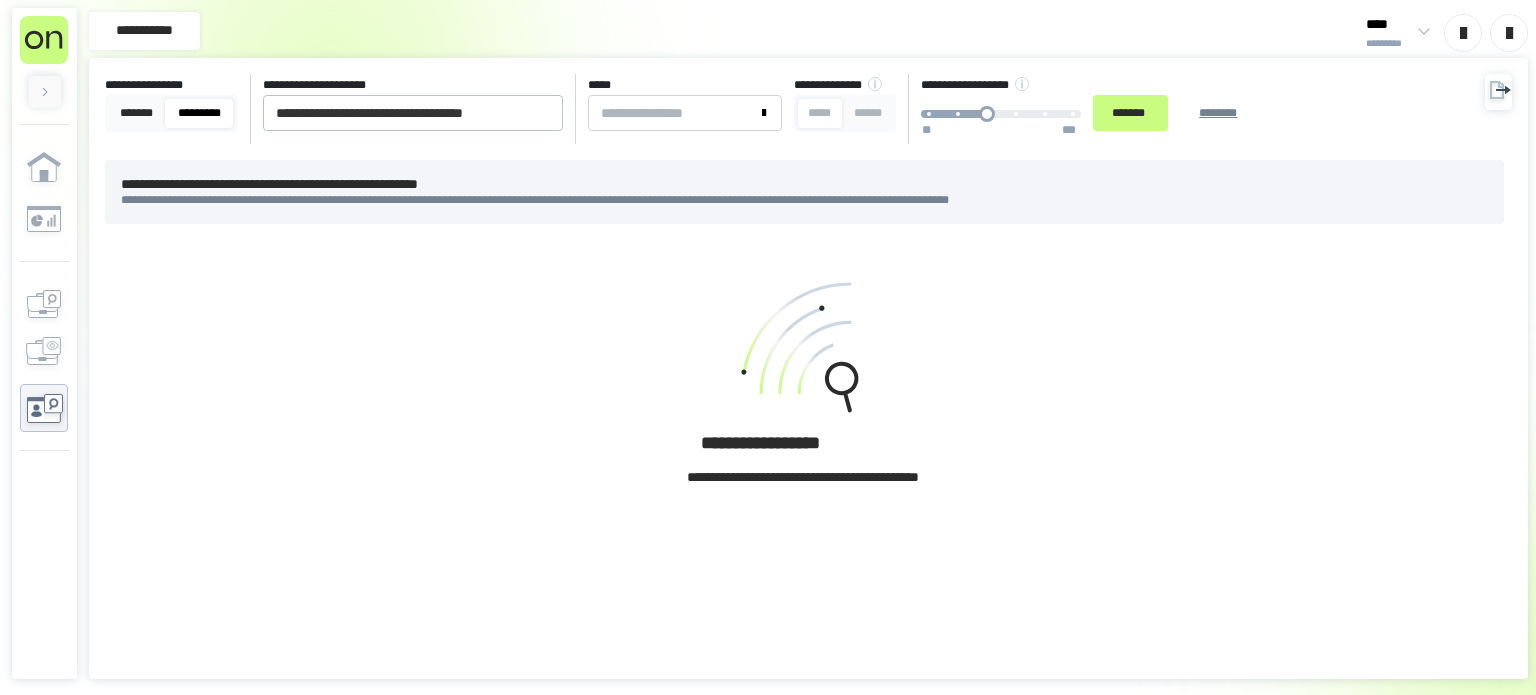 click on "[STREET] [CITY] [STATE] [ZIP] [COUNTRY] [PHONE] [EMAIL] [SSN] [DLN] [CC] [DOB] [AGE] [TIME]" at bounding box center [808, 391] 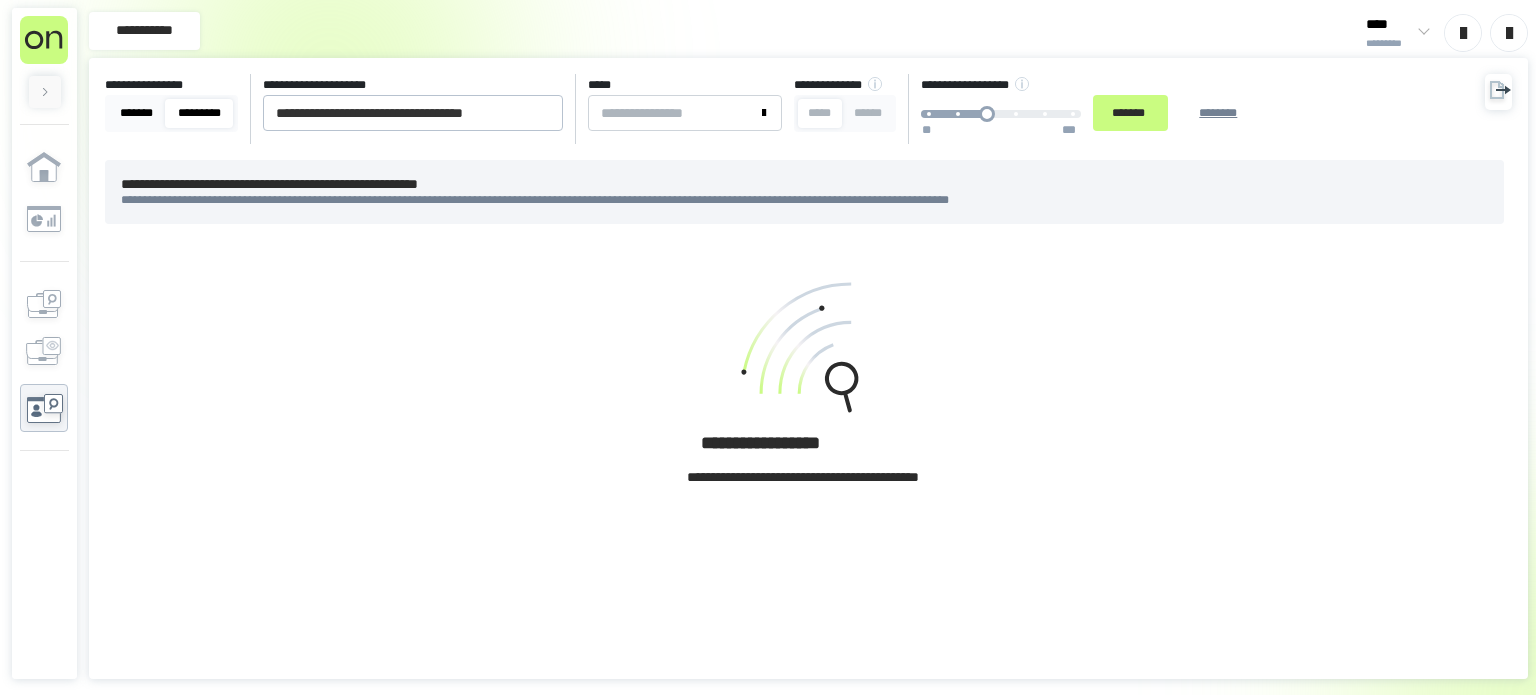 click on "*******" at bounding box center [137, 113] 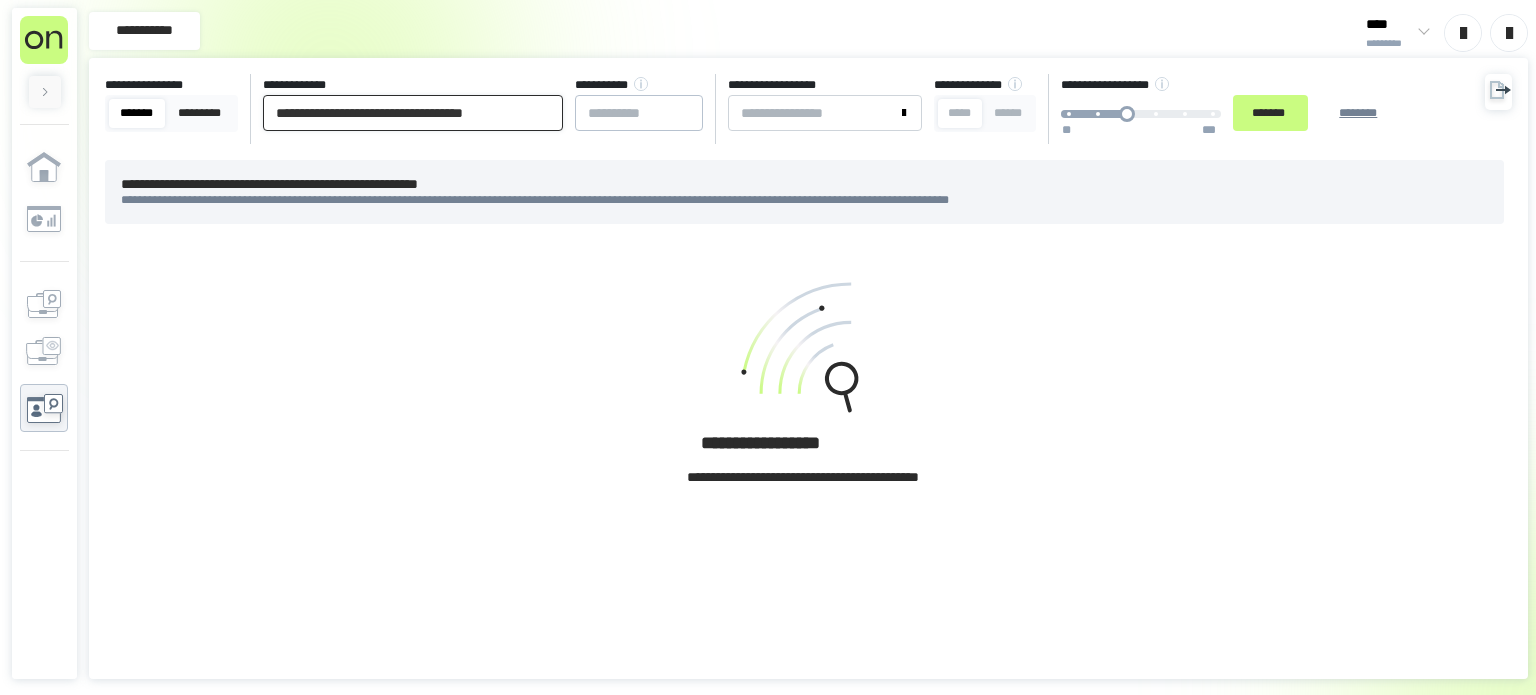 drag, startPoint x: 536, startPoint y: 114, endPoint x: 55, endPoint y: 73, distance: 482.74423 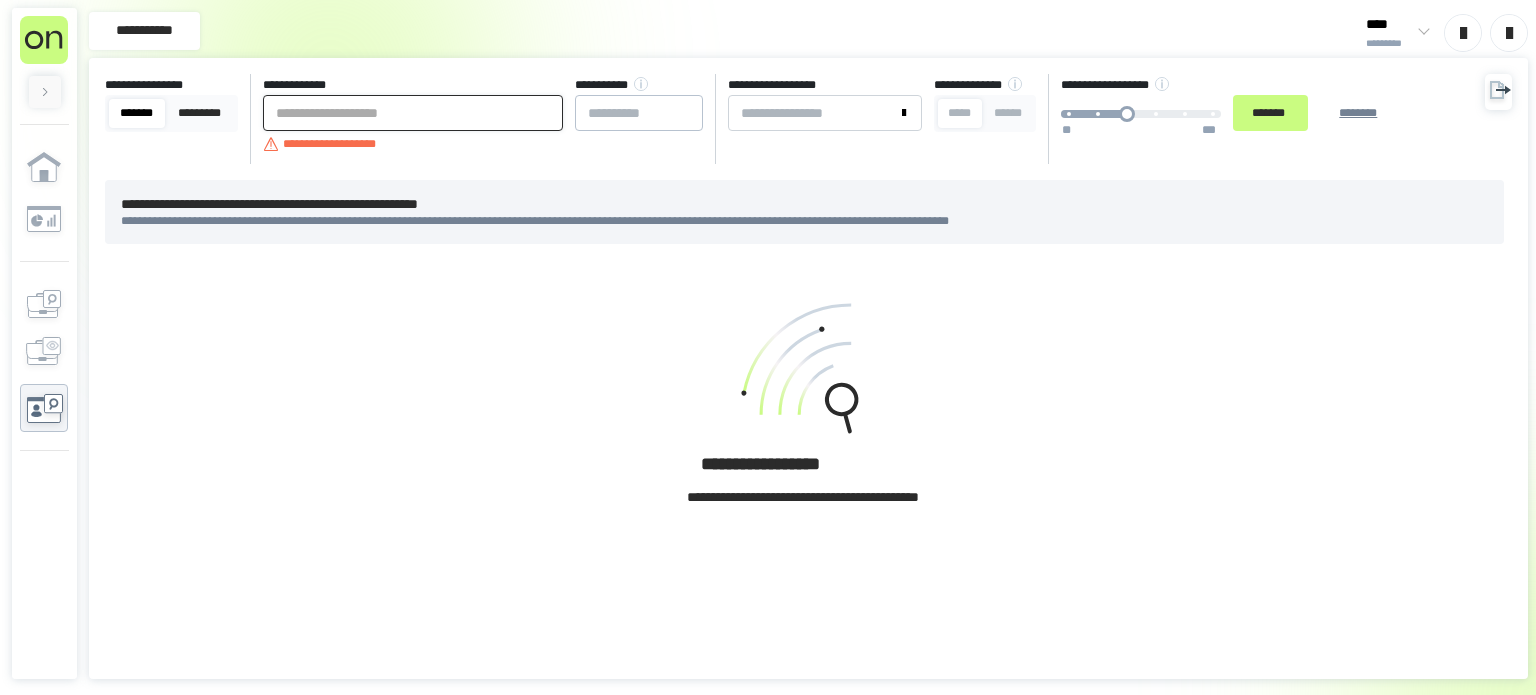 paste on "**********" 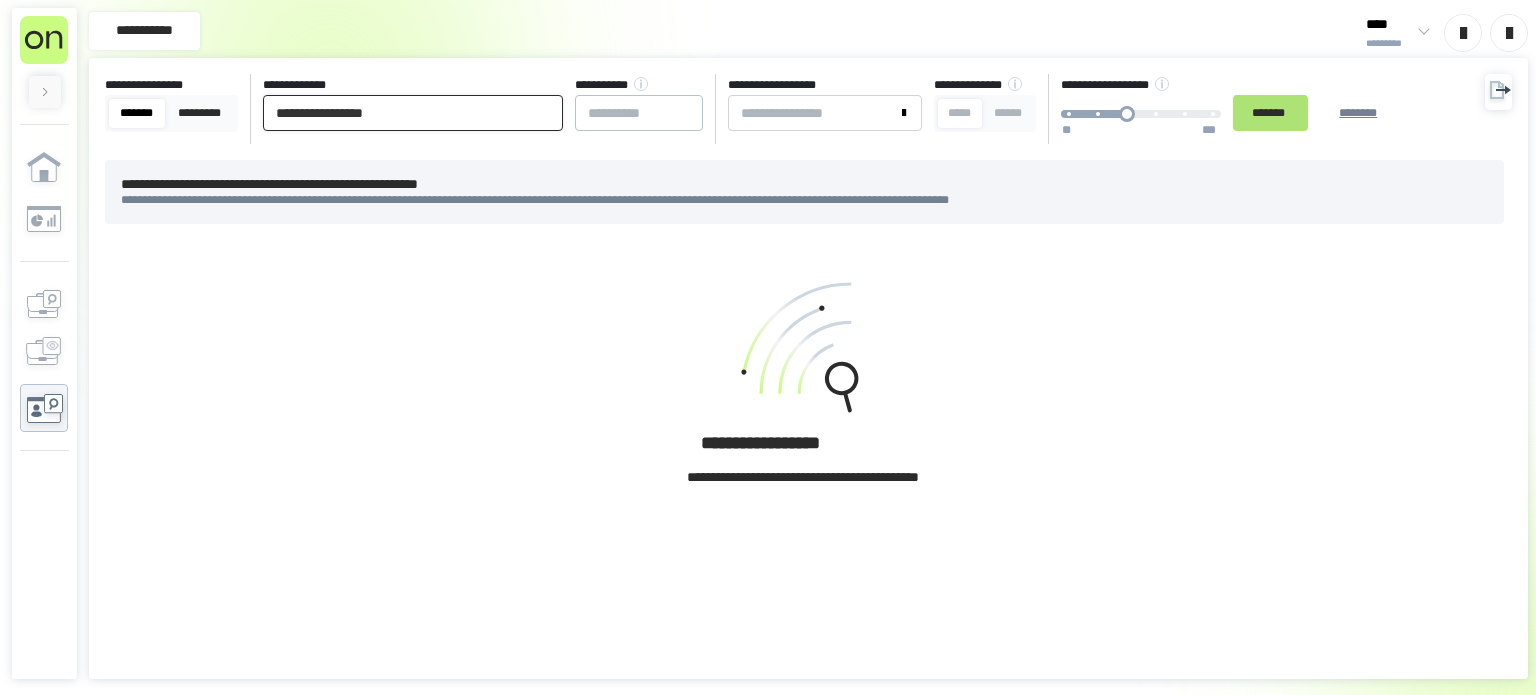 type on "**********" 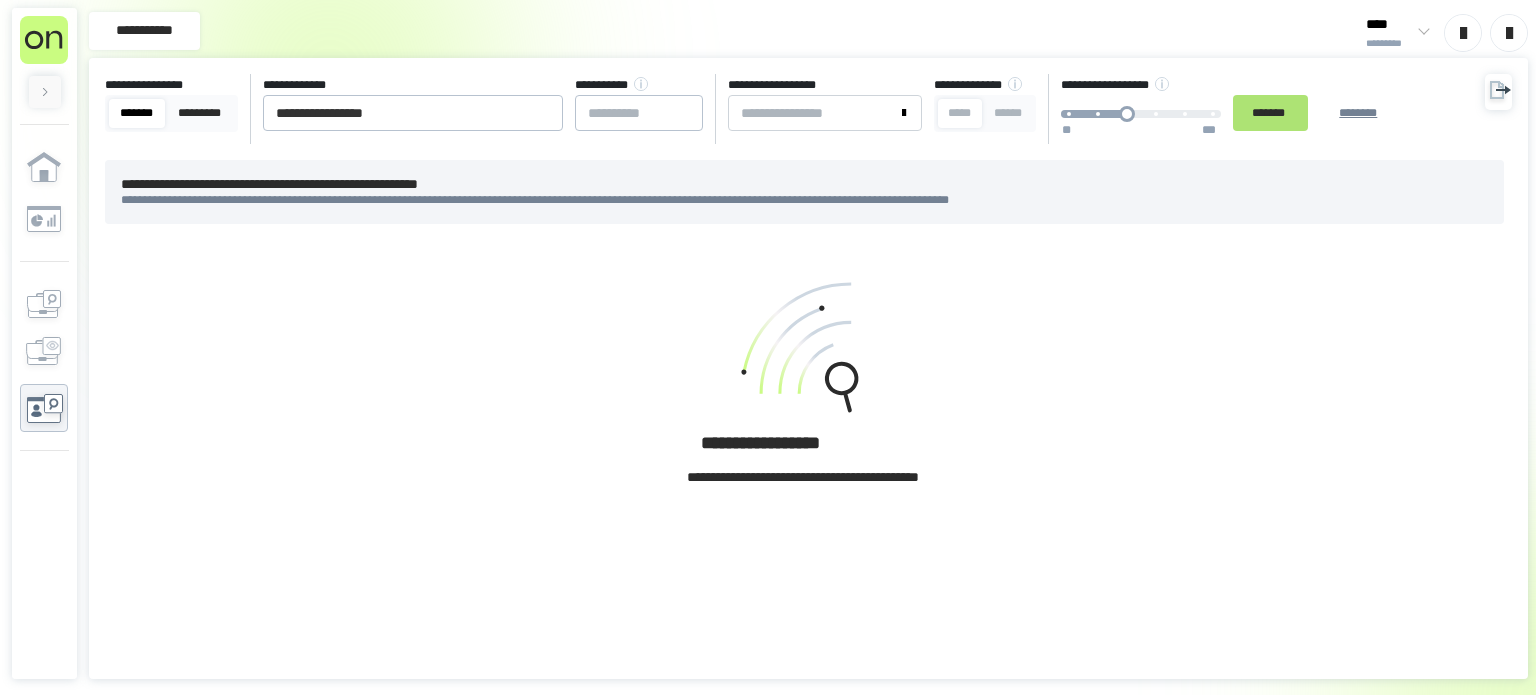 click on "*******" at bounding box center (1270, 113) 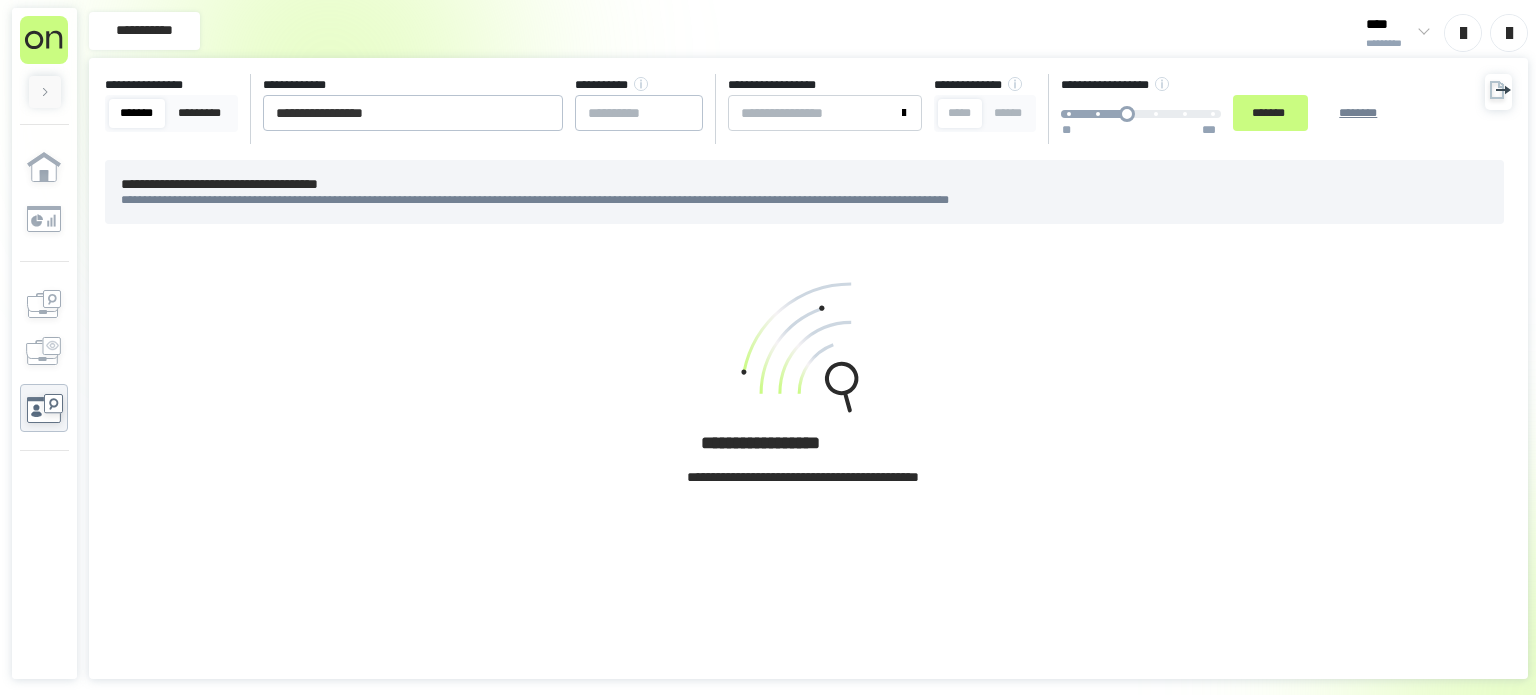 drag, startPoint x: 436, startPoint y: 379, endPoint x: 431, endPoint y: 367, distance: 13 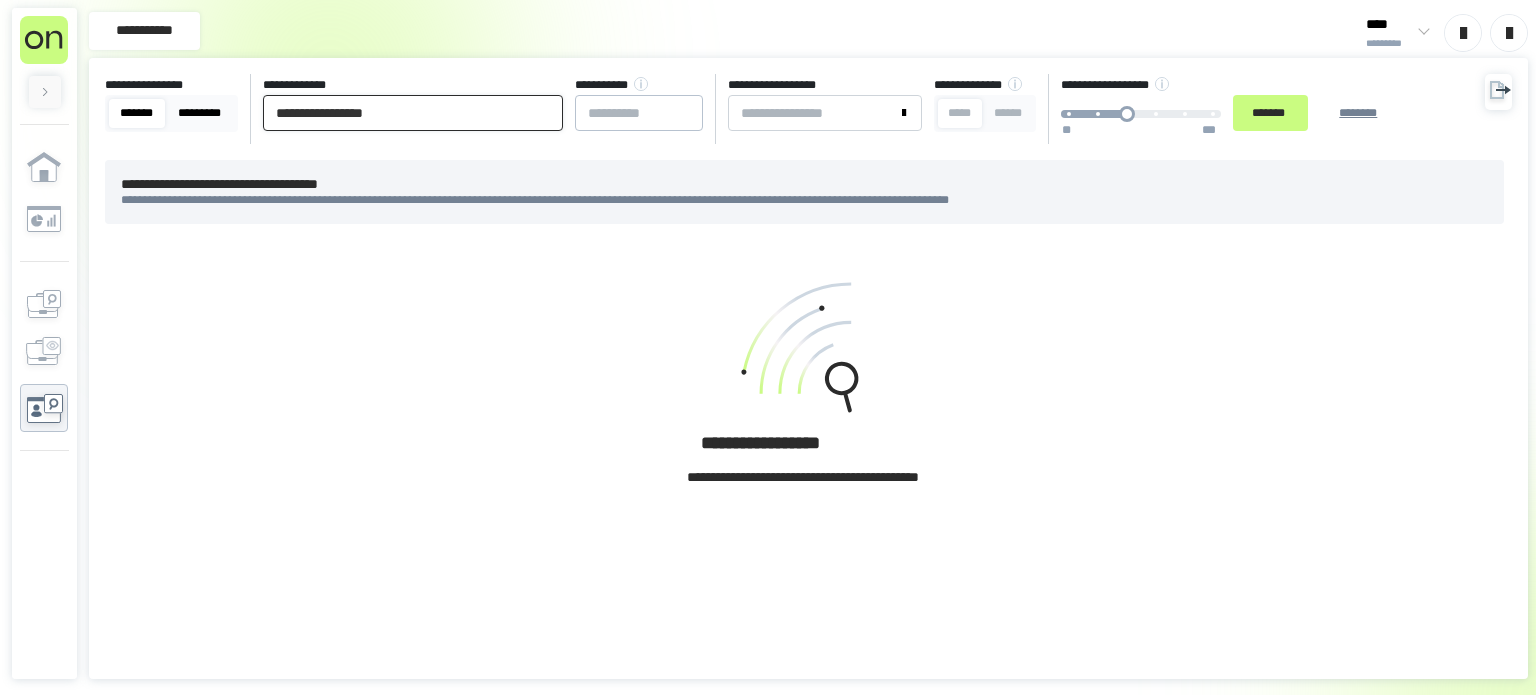 drag, startPoint x: 417, startPoint y: 108, endPoint x: 183, endPoint y: 108, distance: 234 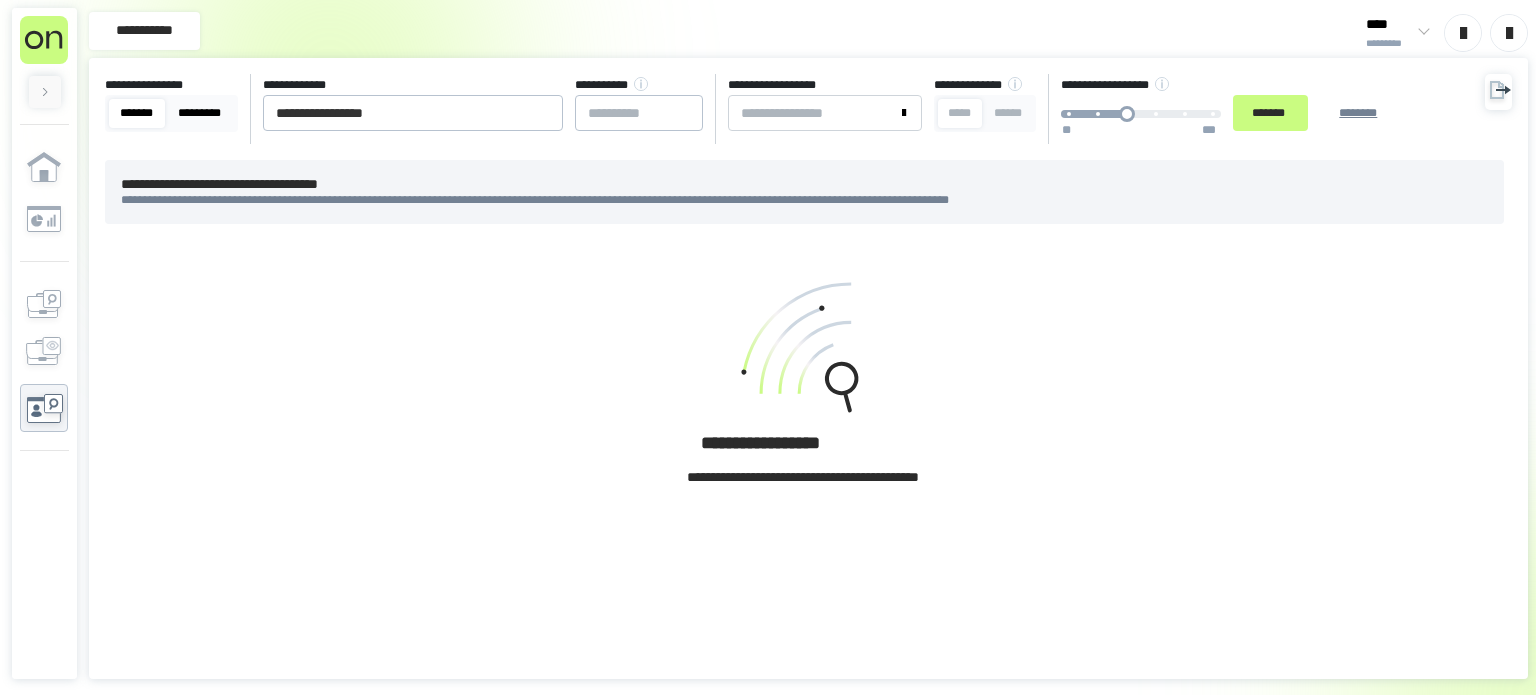 click on "*********" at bounding box center (200, 113) 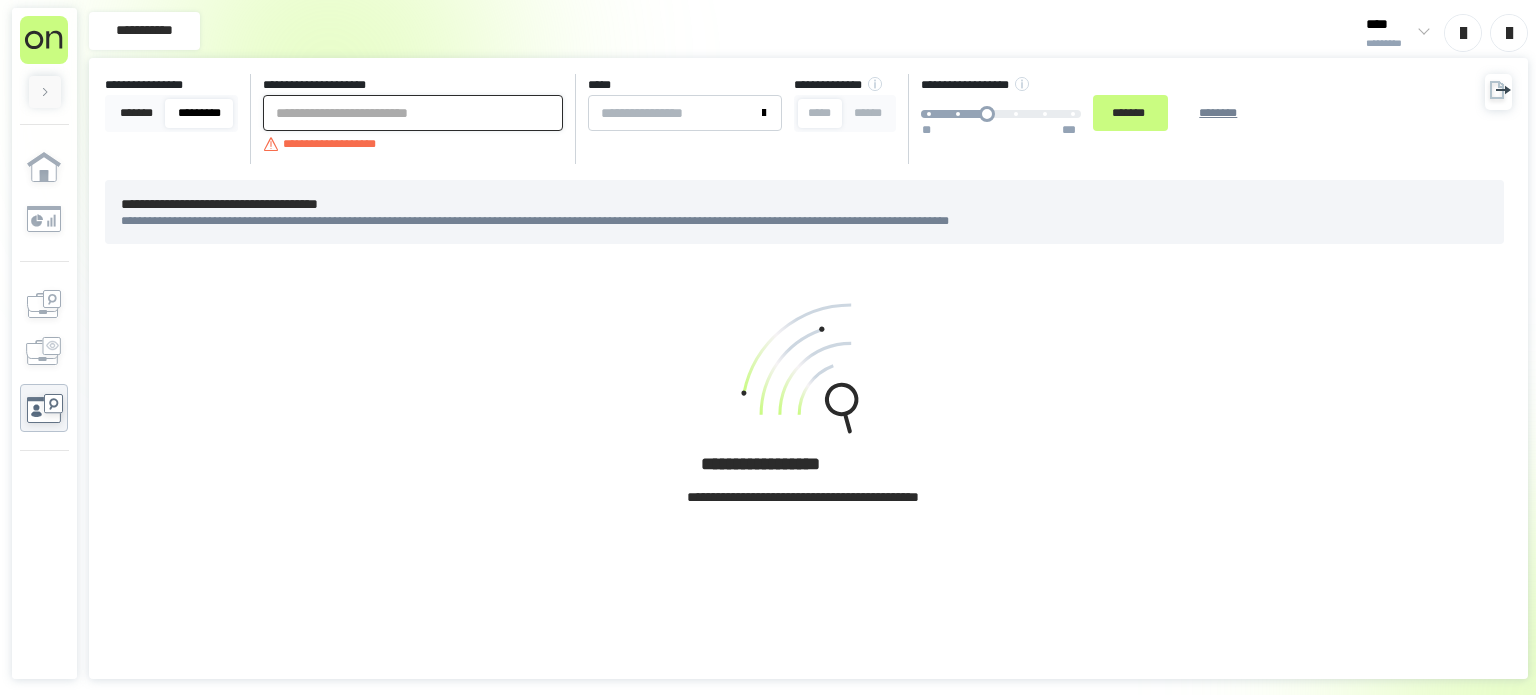 paste on "*********" 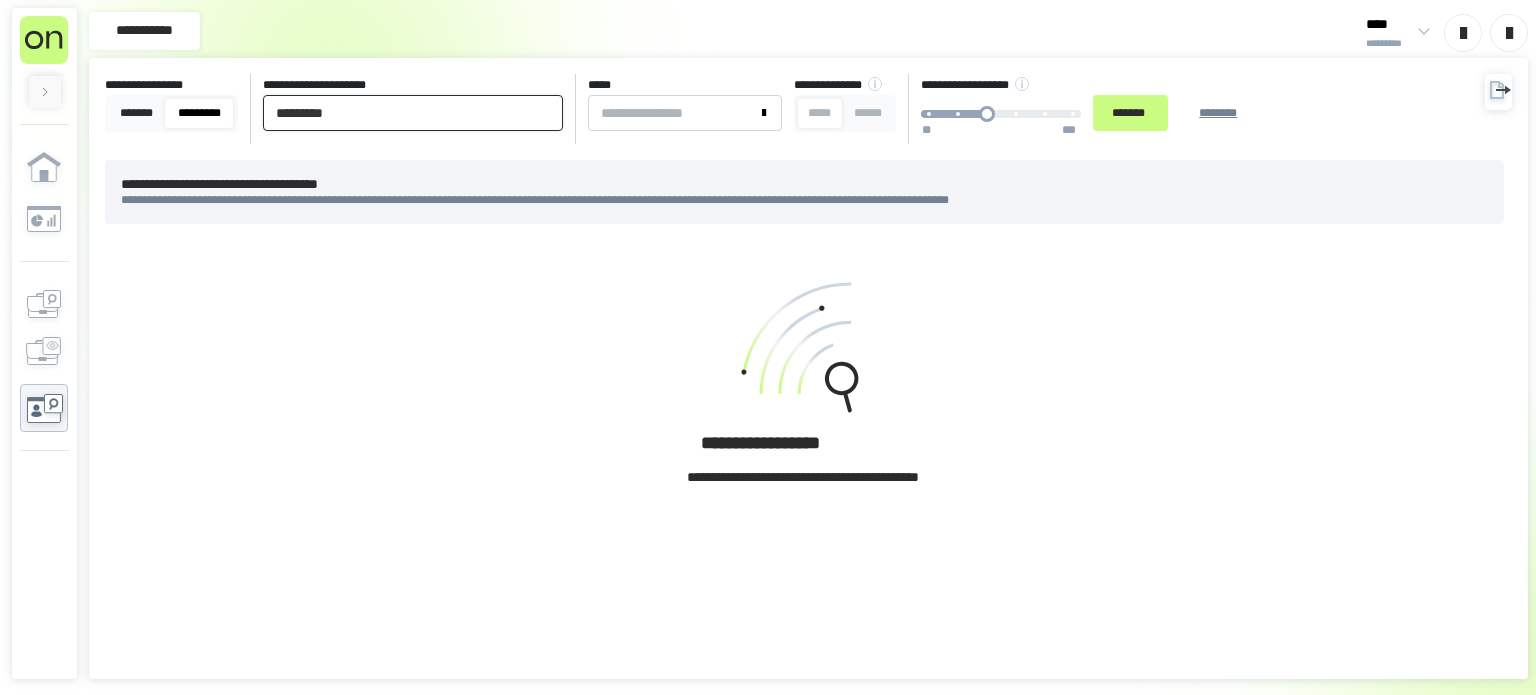 type on "*********" 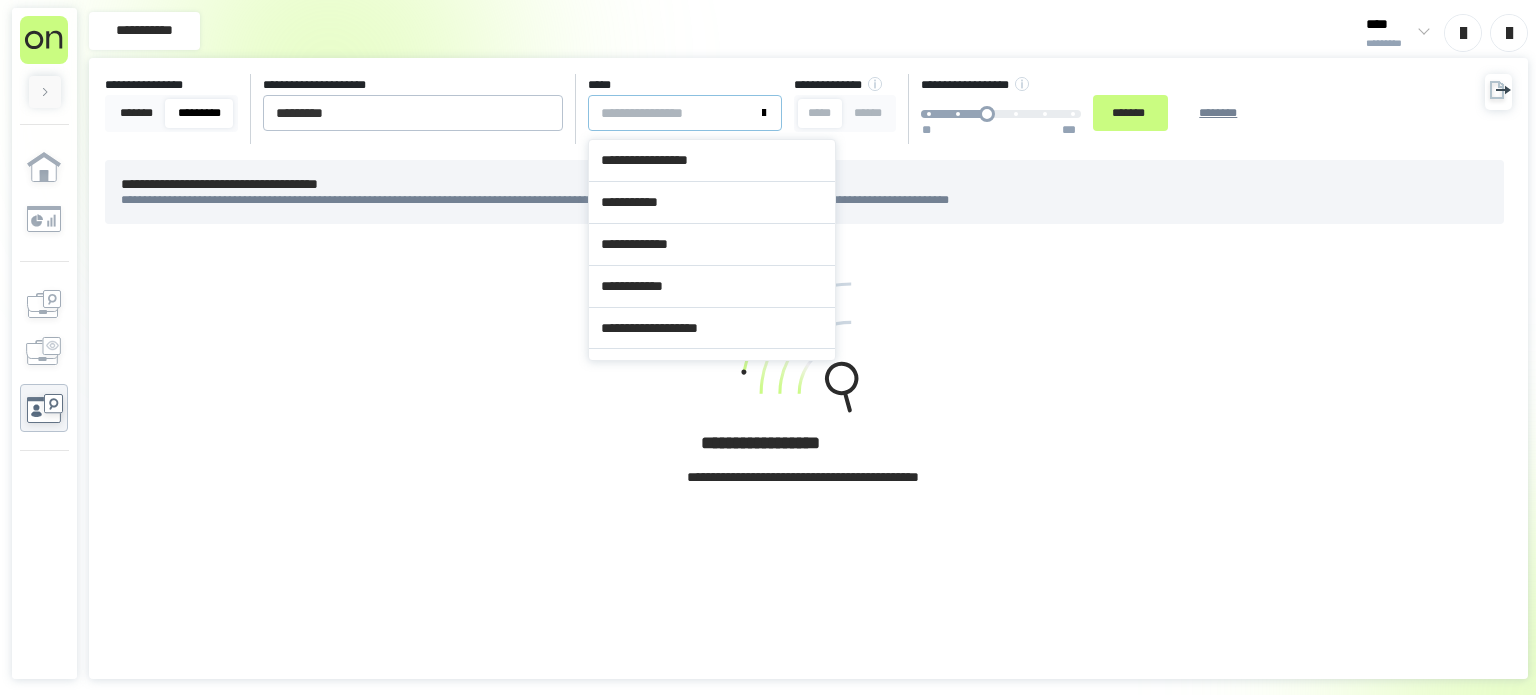 click at bounding box center [685, 113] 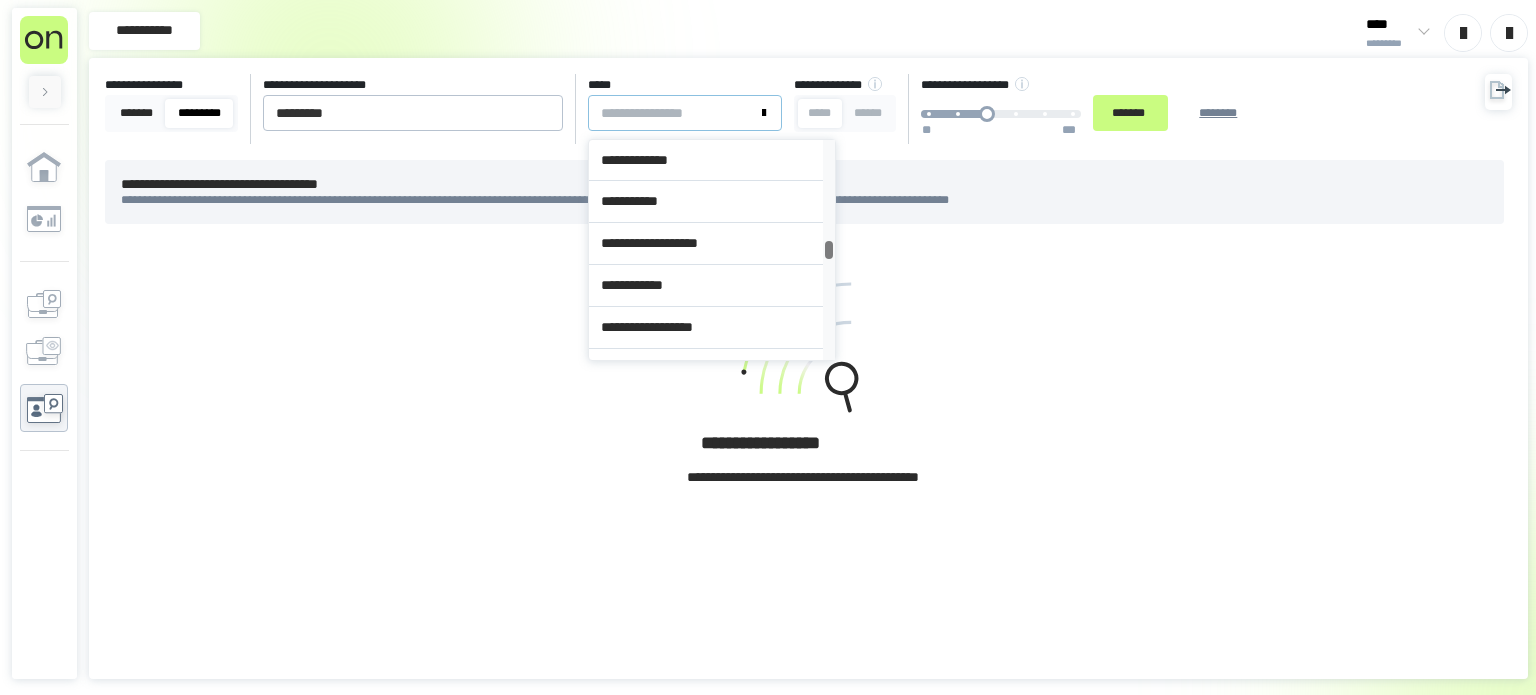 scroll, scrollTop: 4854, scrollLeft: 0, axis: vertical 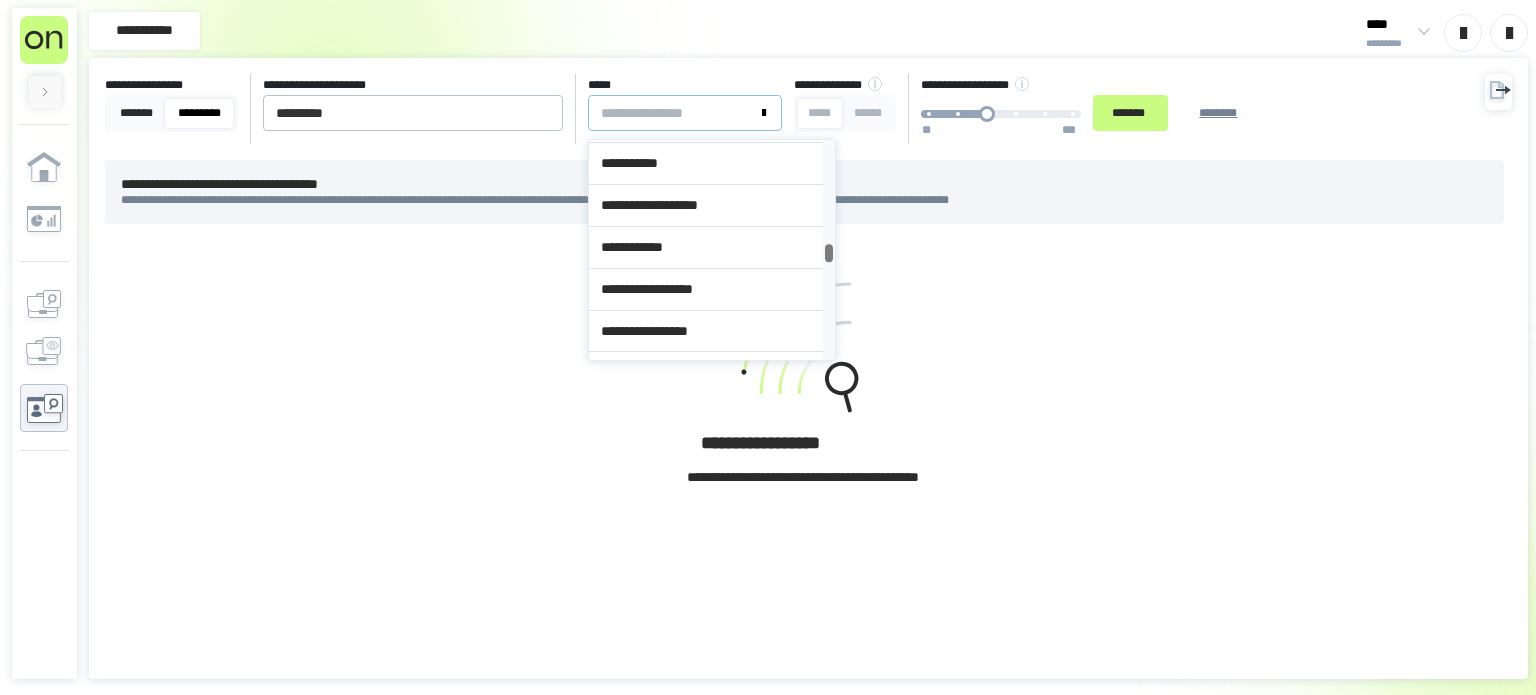 drag, startPoint x: 828, startPoint y: 159, endPoint x: 827, endPoint y: 259, distance: 100.005 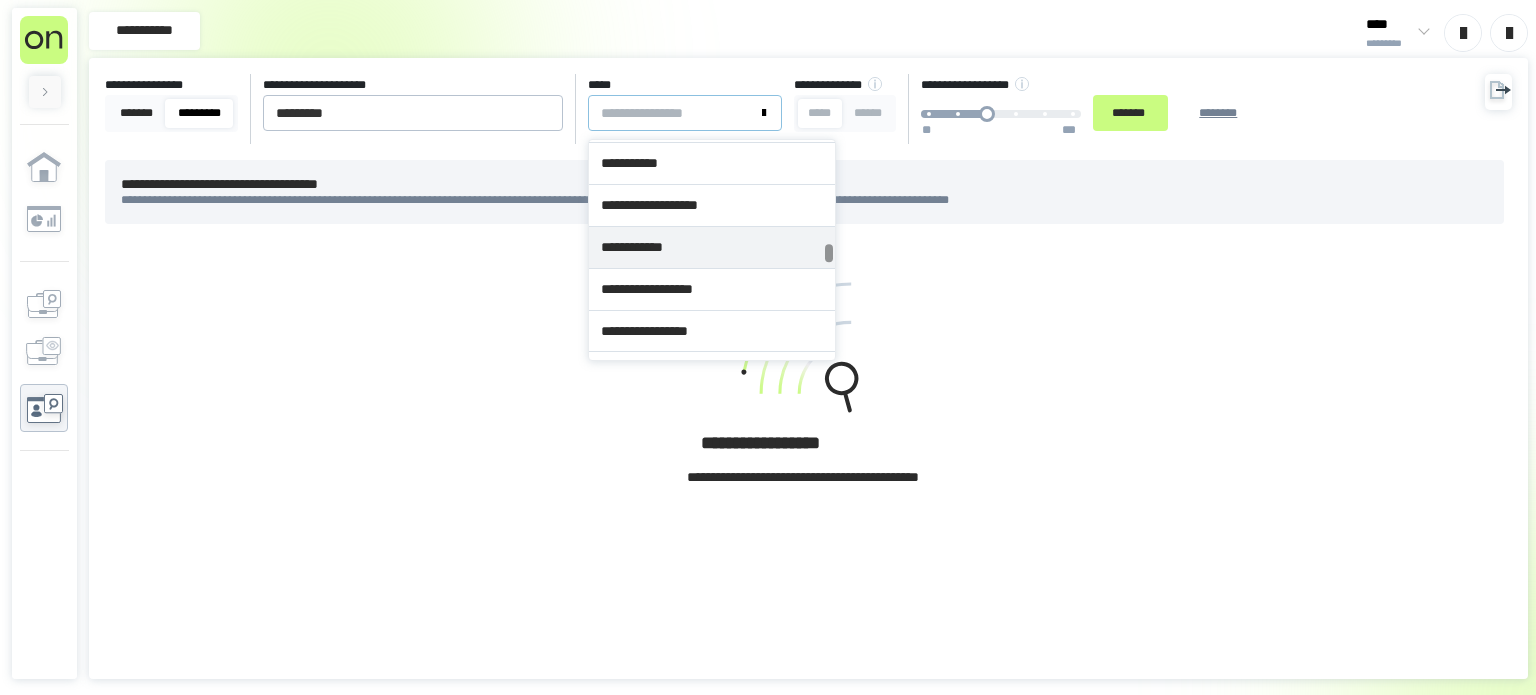 scroll, scrollTop: 4804, scrollLeft: 0, axis: vertical 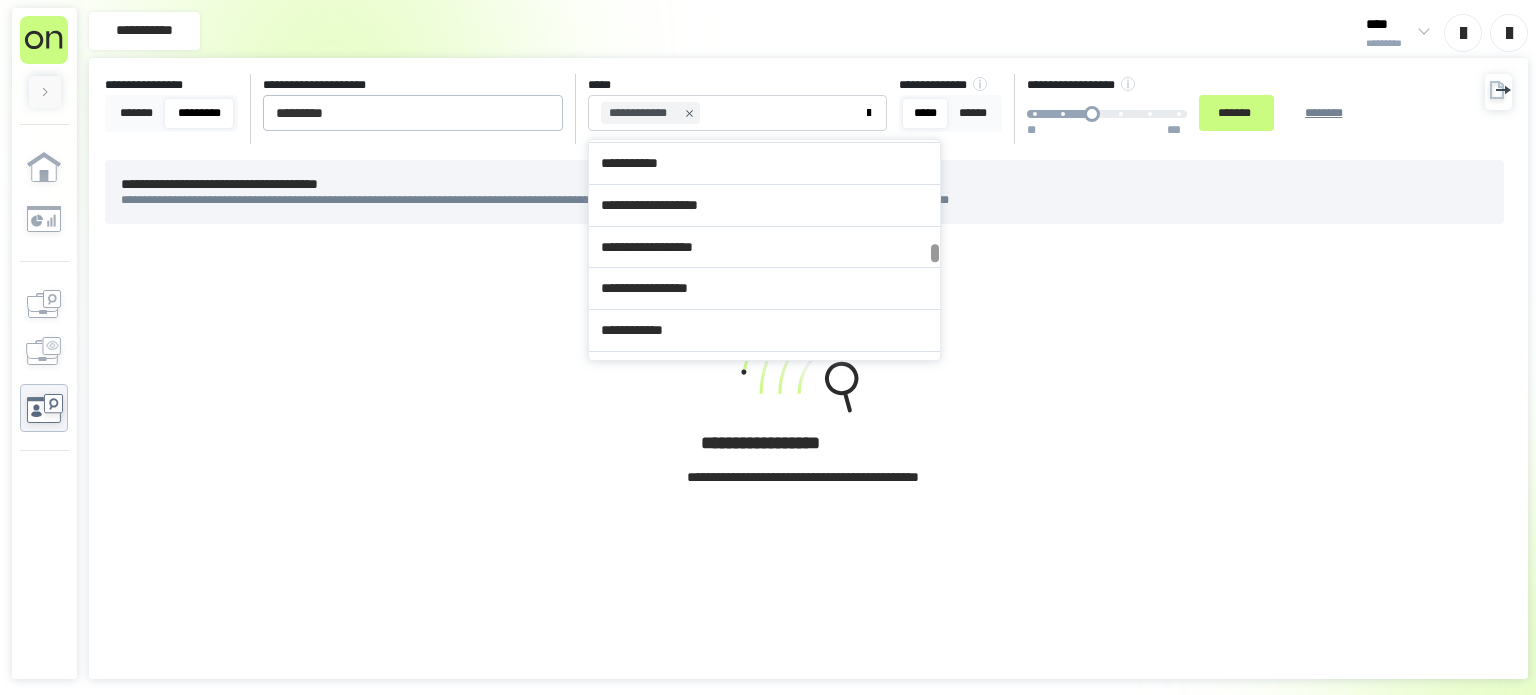 click on "[FIRST] [LAST]" at bounding box center (808, 33) 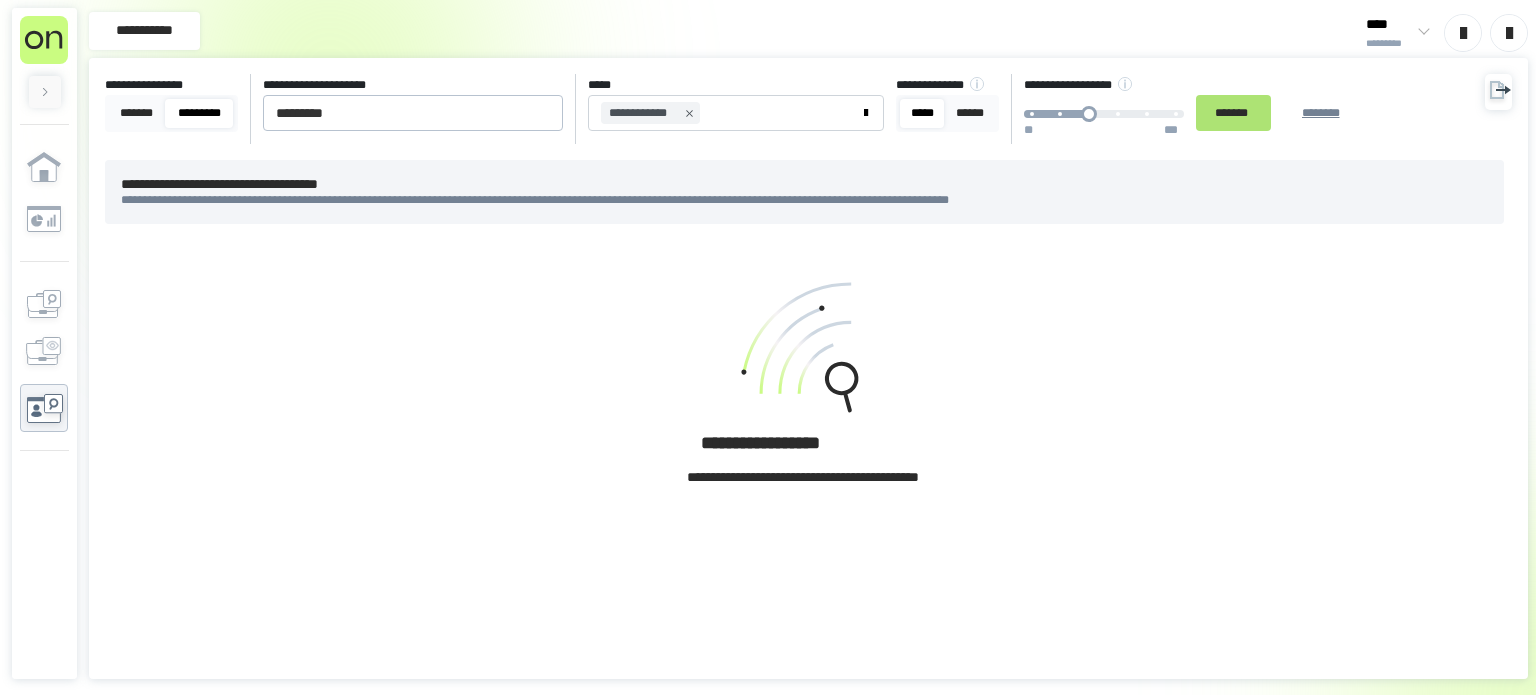 click on "*******" at bounding box center [1233, 113] 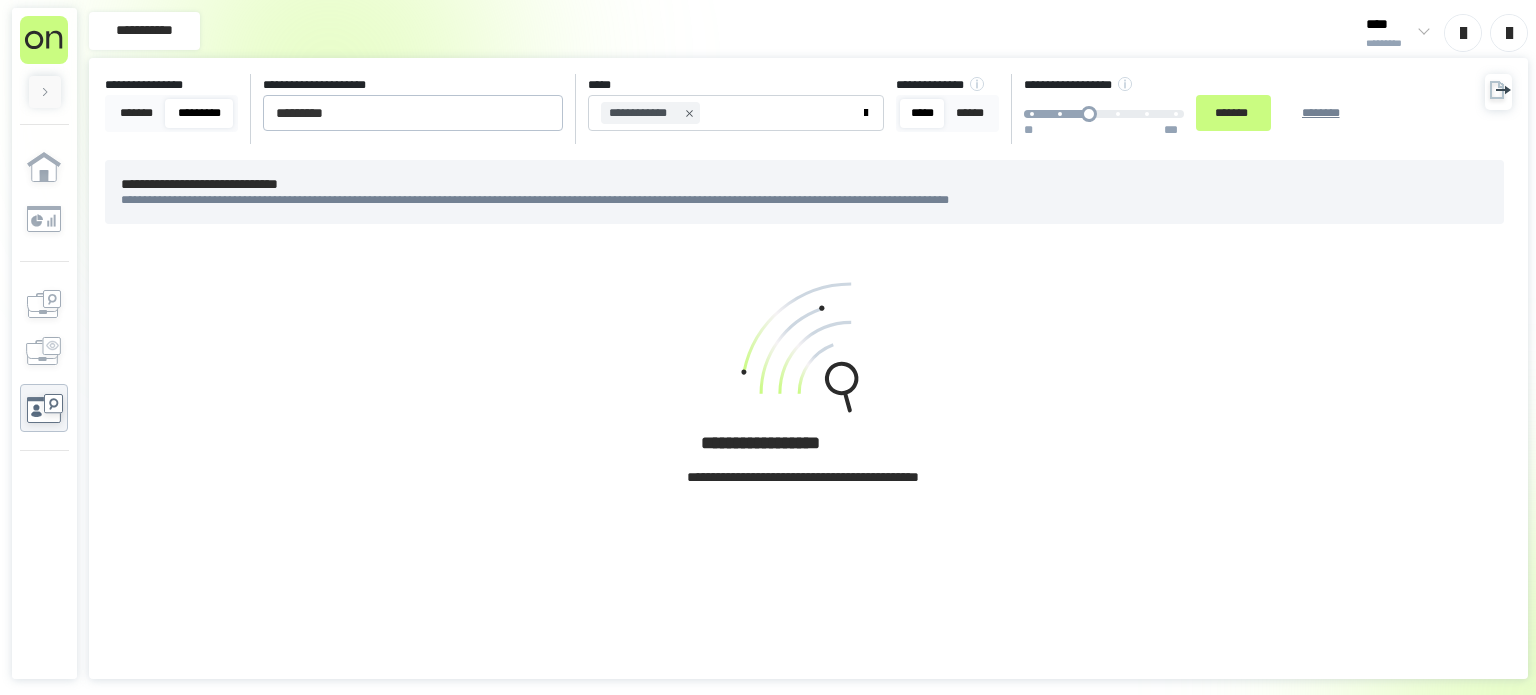 click at bounding box center (803, 351) 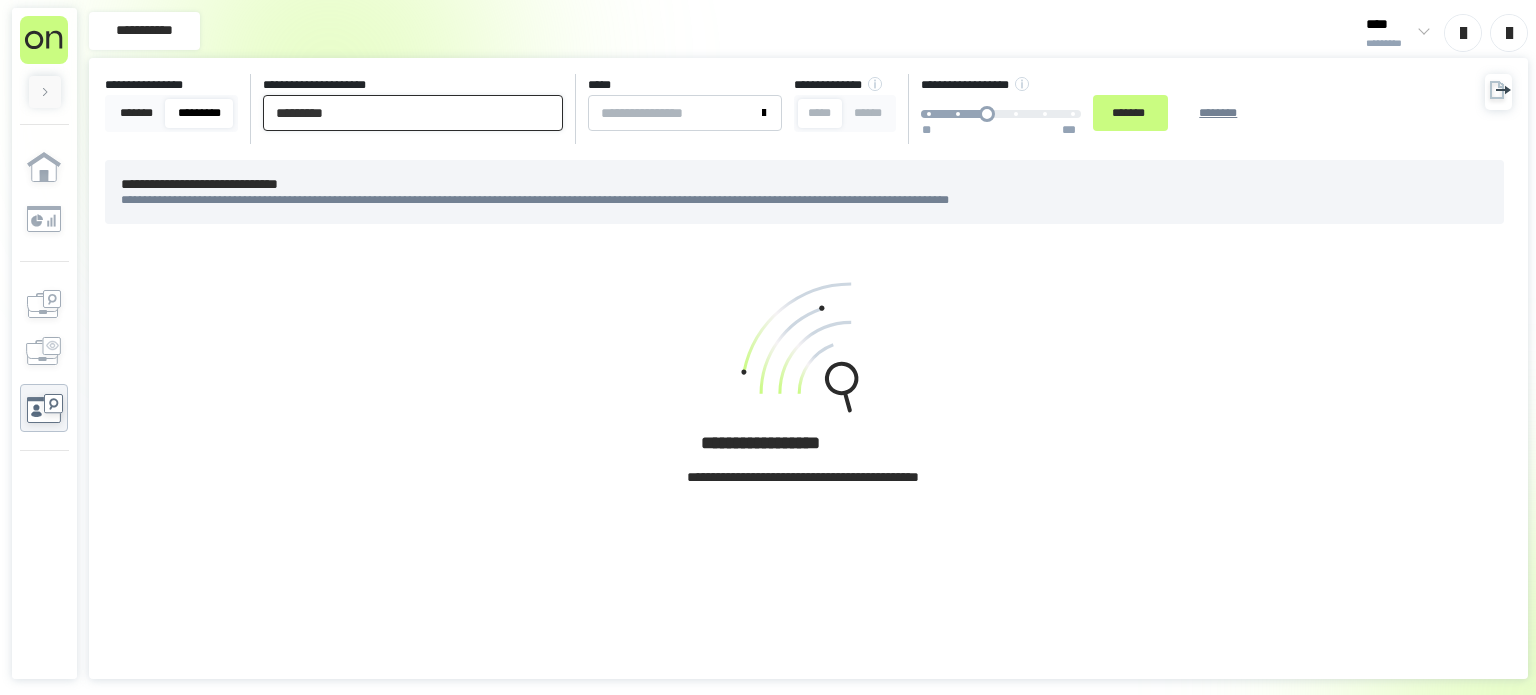 drag, startPoint x: 390, startPoint y: 107, endPoint x: 204, endPoint y: 31, distance: 200.92784 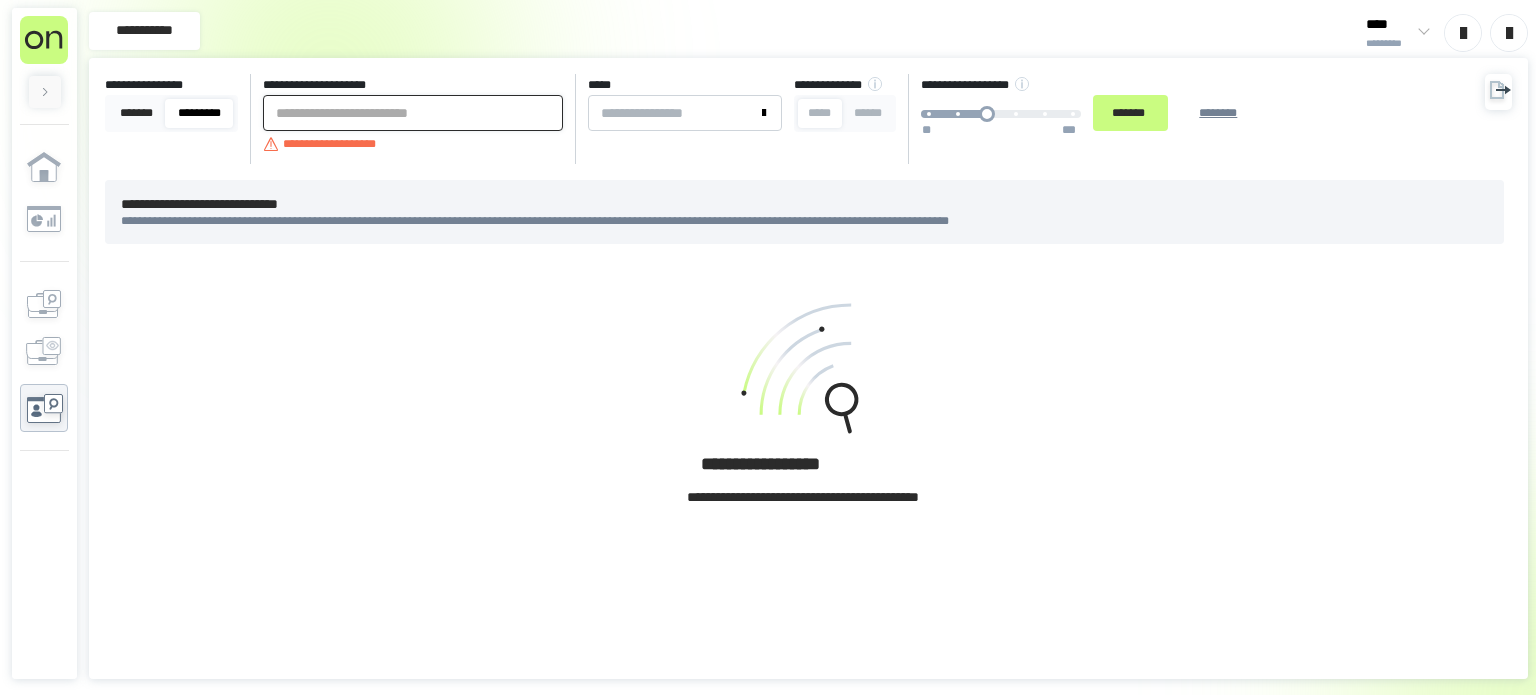 paste on "**********" 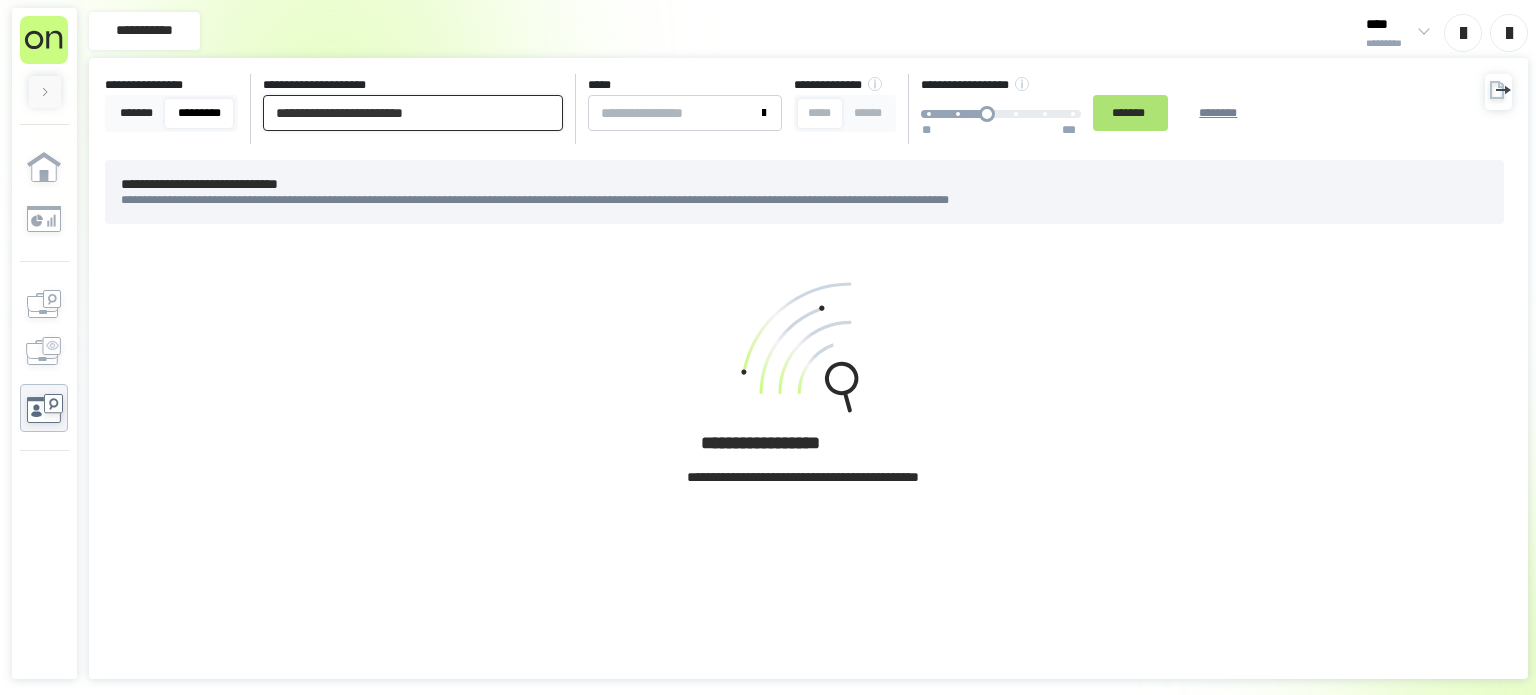 type on "**********" 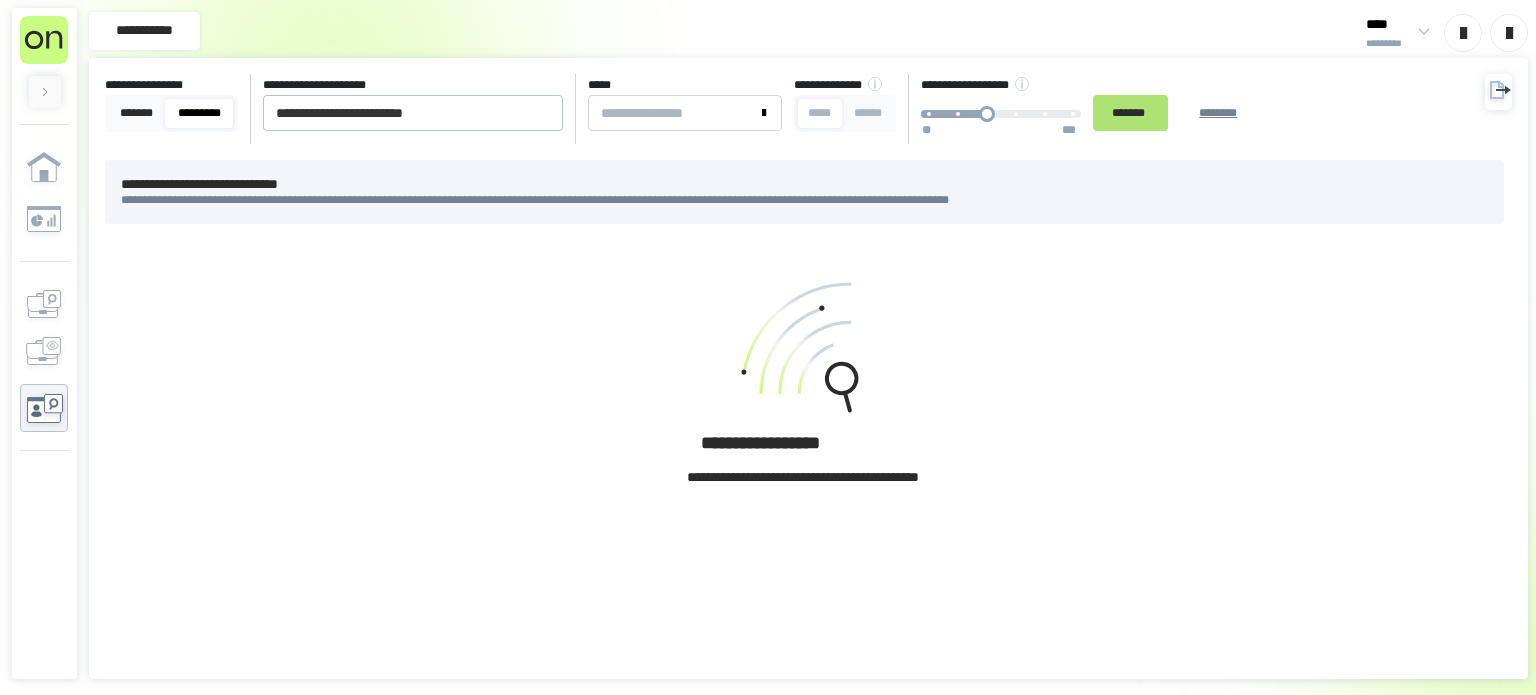 click on "*******" at bounding box center [1130, 113] 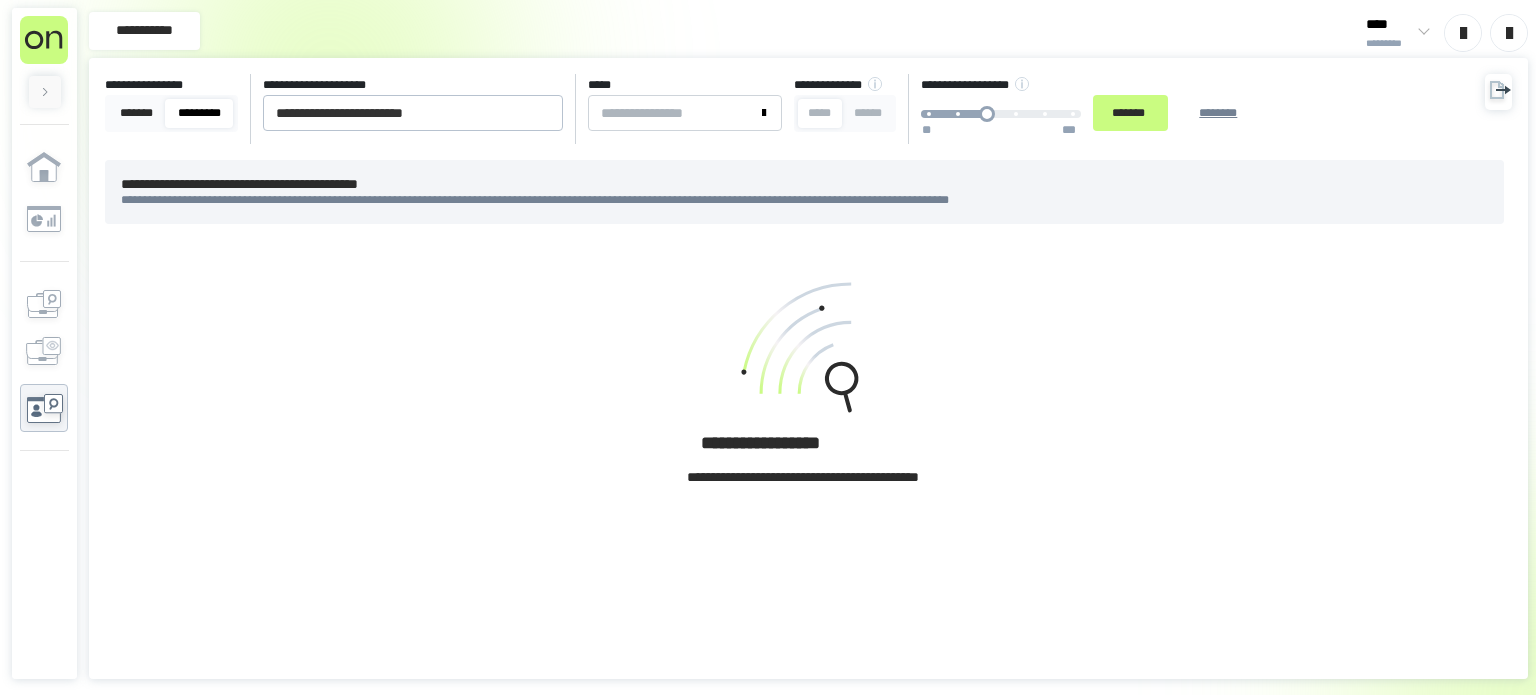 click on "[STREET] [CITY] [STATE] [ZIP] [COUNTRY] [PHONE] [EMAIL] [SSN] [DLN] [CC] [DOB] [AGE] [TIME]" at bounding box center (808, 391) 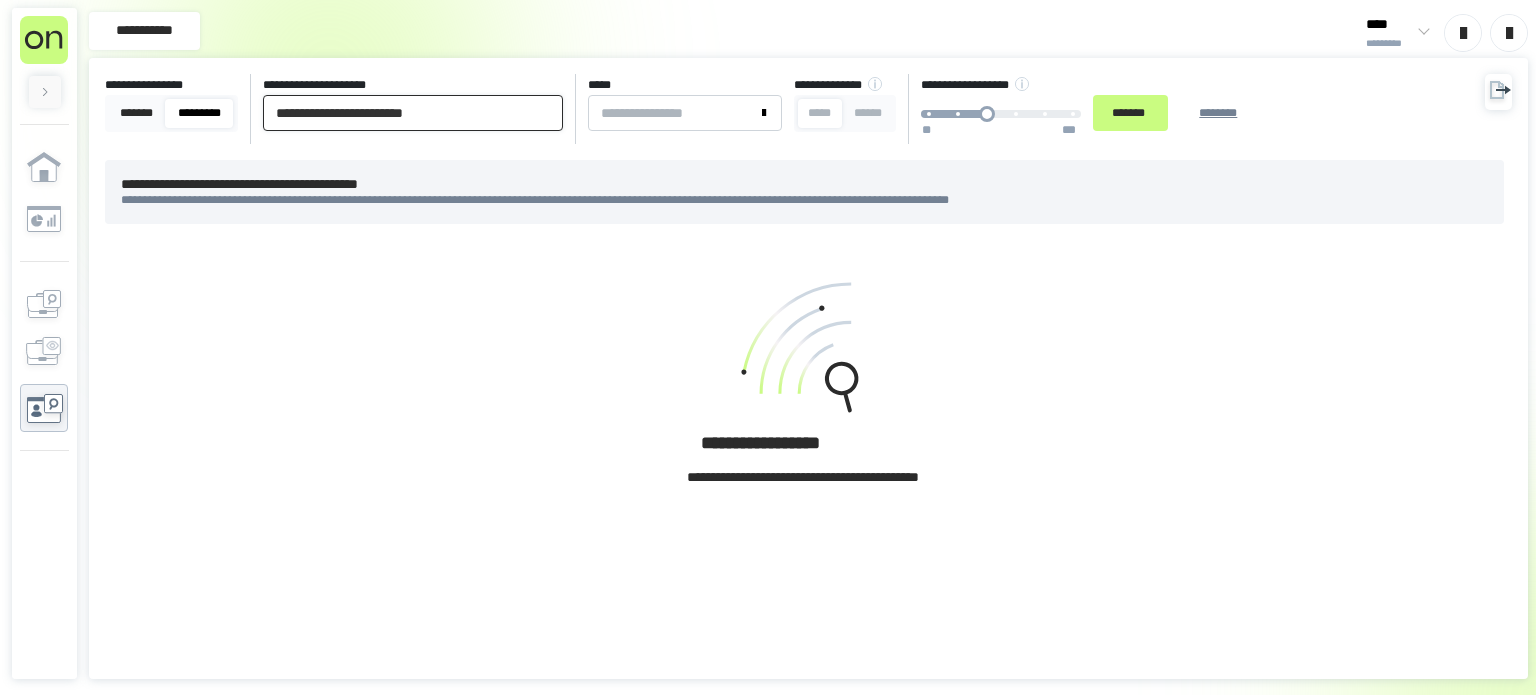 drag, startPoint x: 466, startPoint y: 105, endPoint x: 28, endPoint y: 76, distance: 438.95898 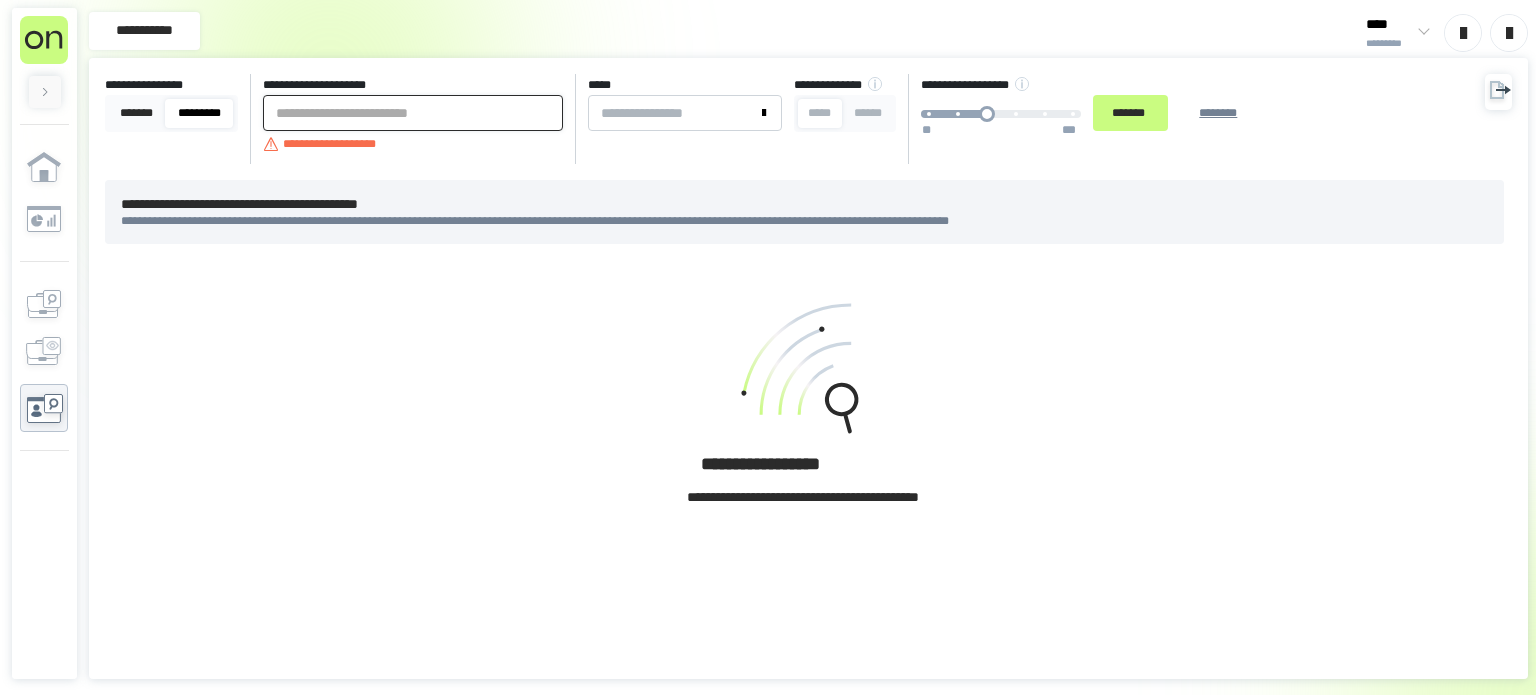 paste on "**********" 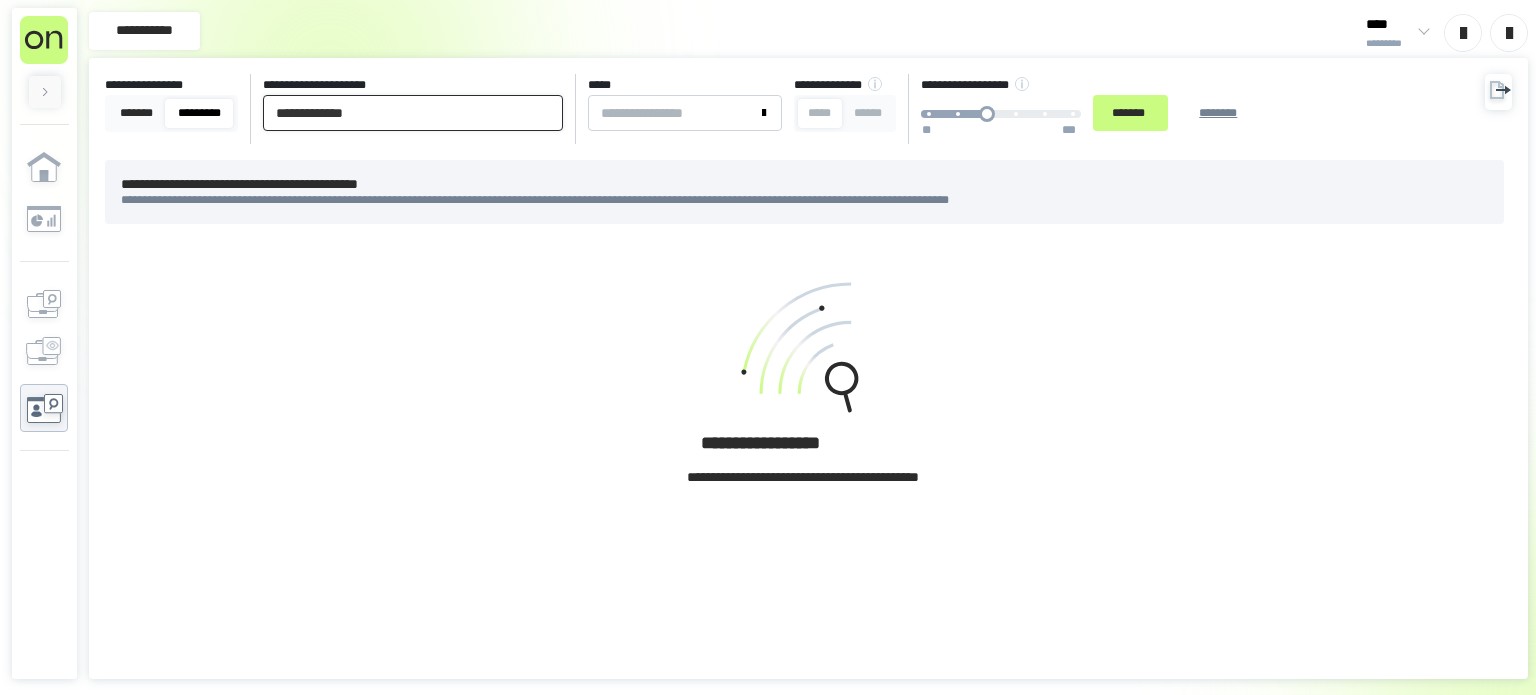 type on "**********" 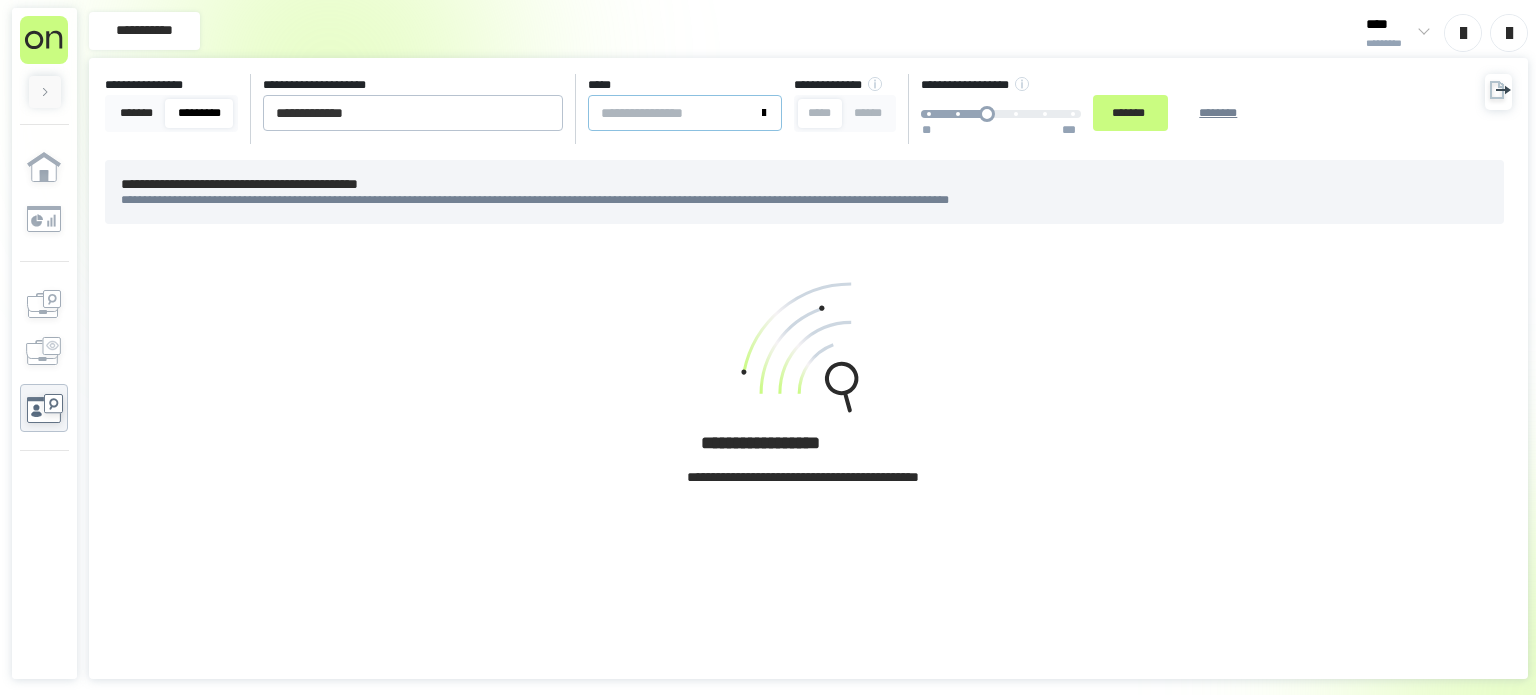 click at bounding box center [685, 113] 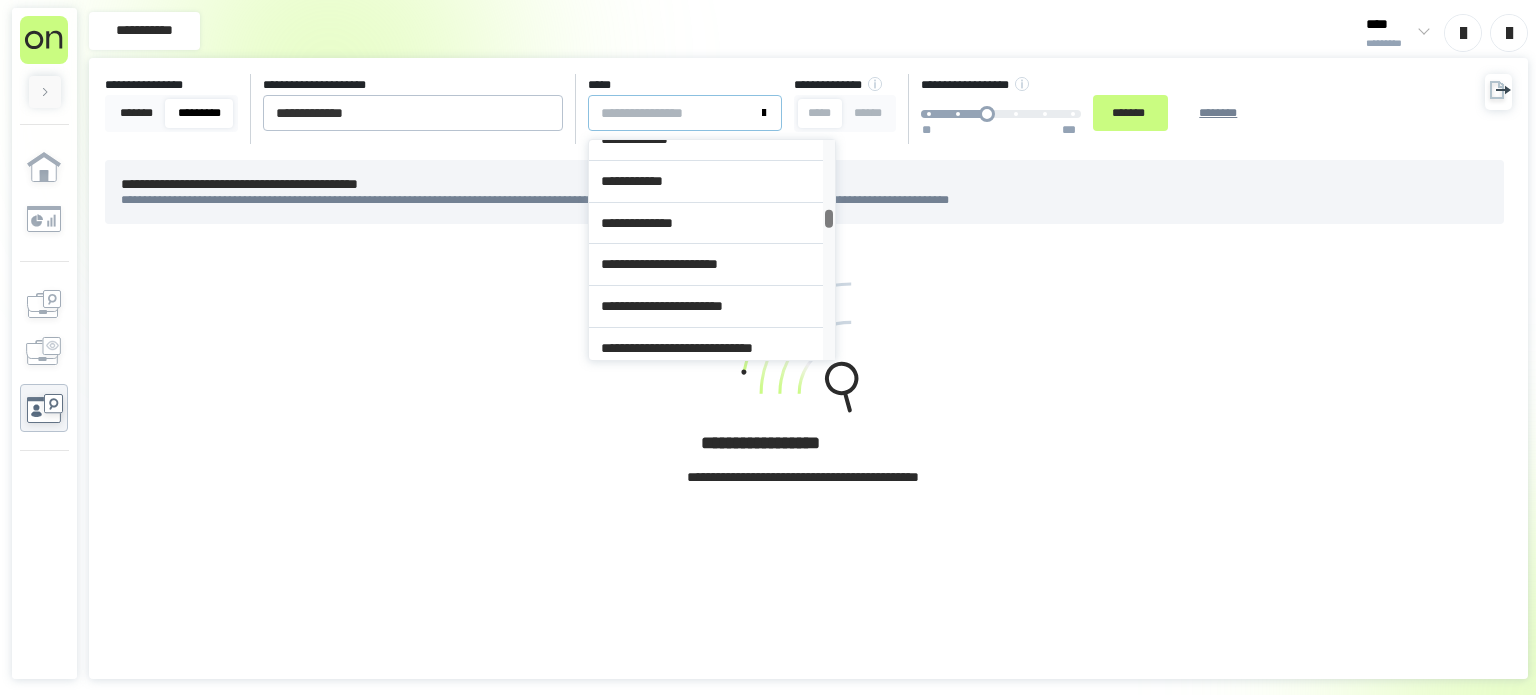 scroll, scrollTop: 3166, scrollLeft: 0, axis: vertical 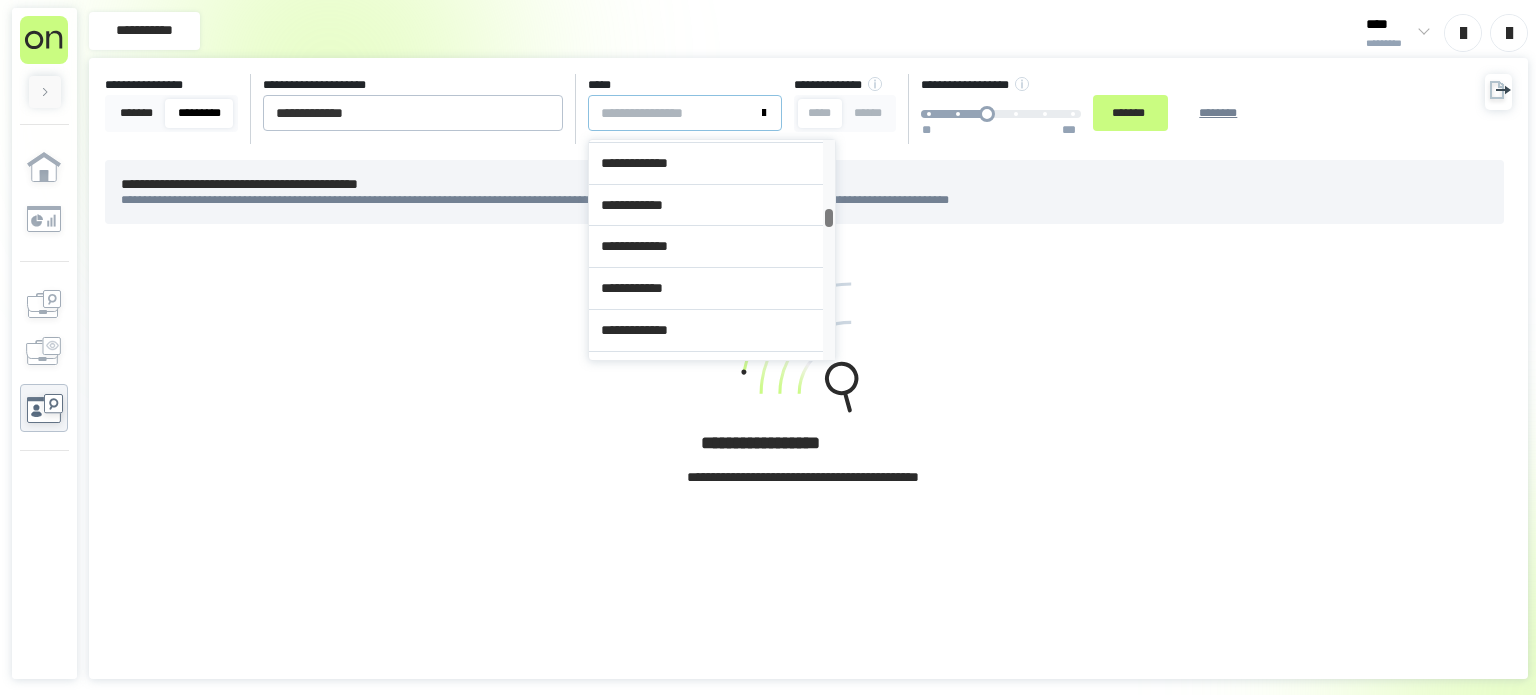 drag, startPoint x: 824, startPoint y: 158, endPoint x: 822, endPoint y: 223, distance: 65.03076 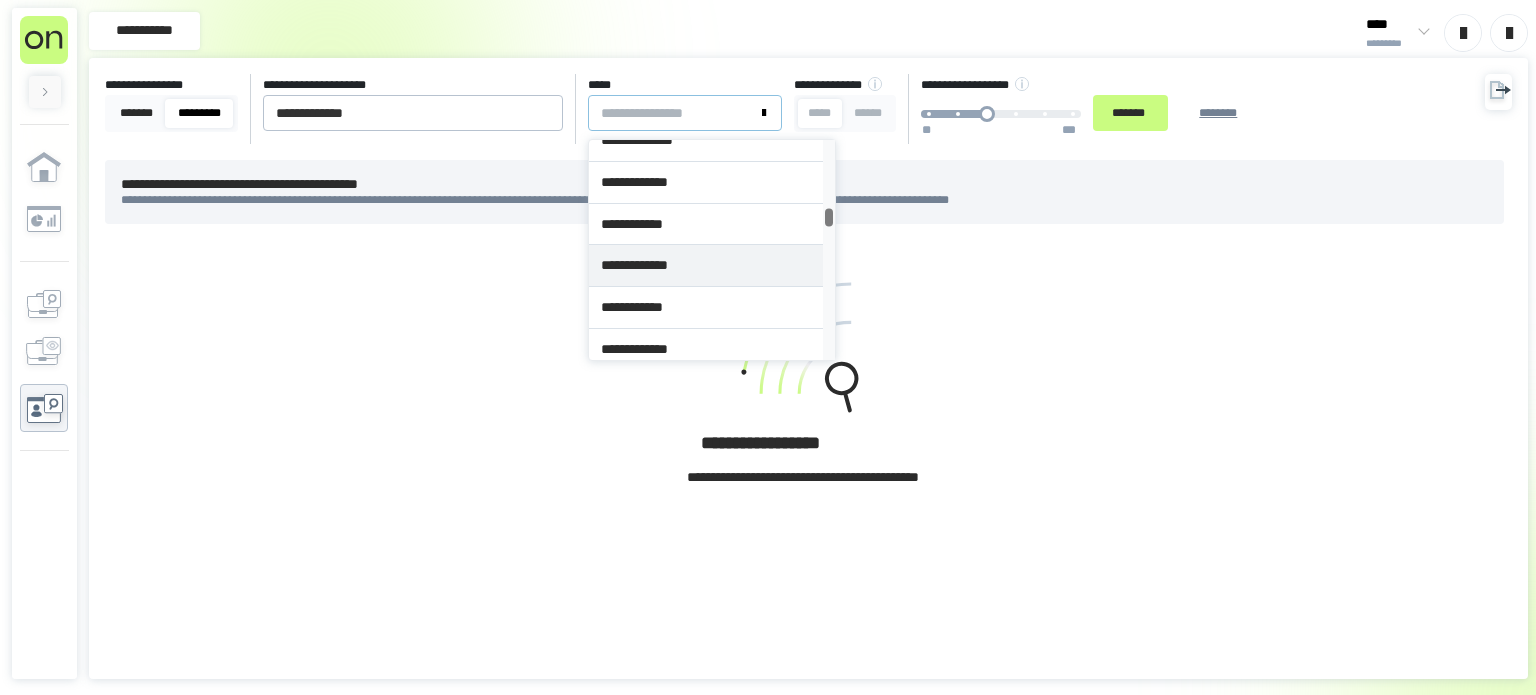 scroll, scrollTop: 3108, scrollLeft: 0, axis: vertical 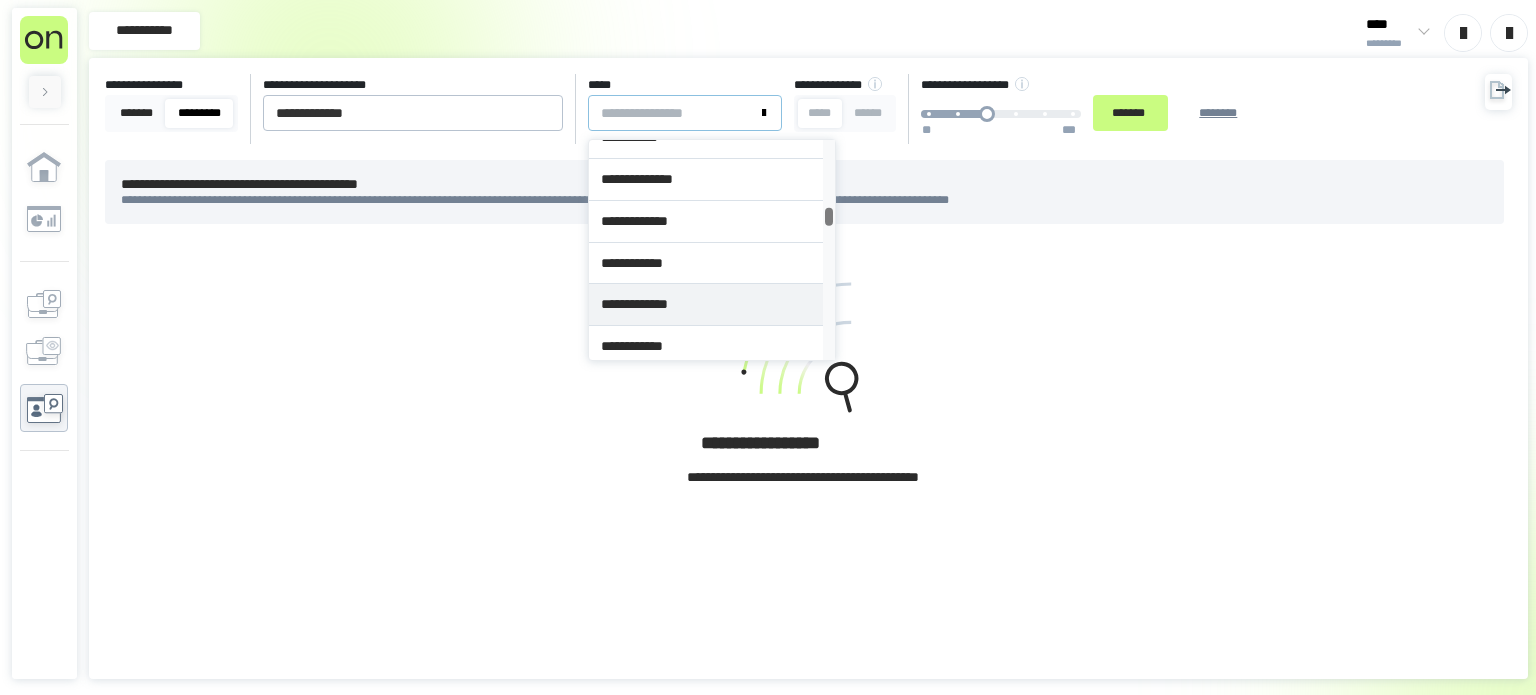 click at bounding box center [828, 217] 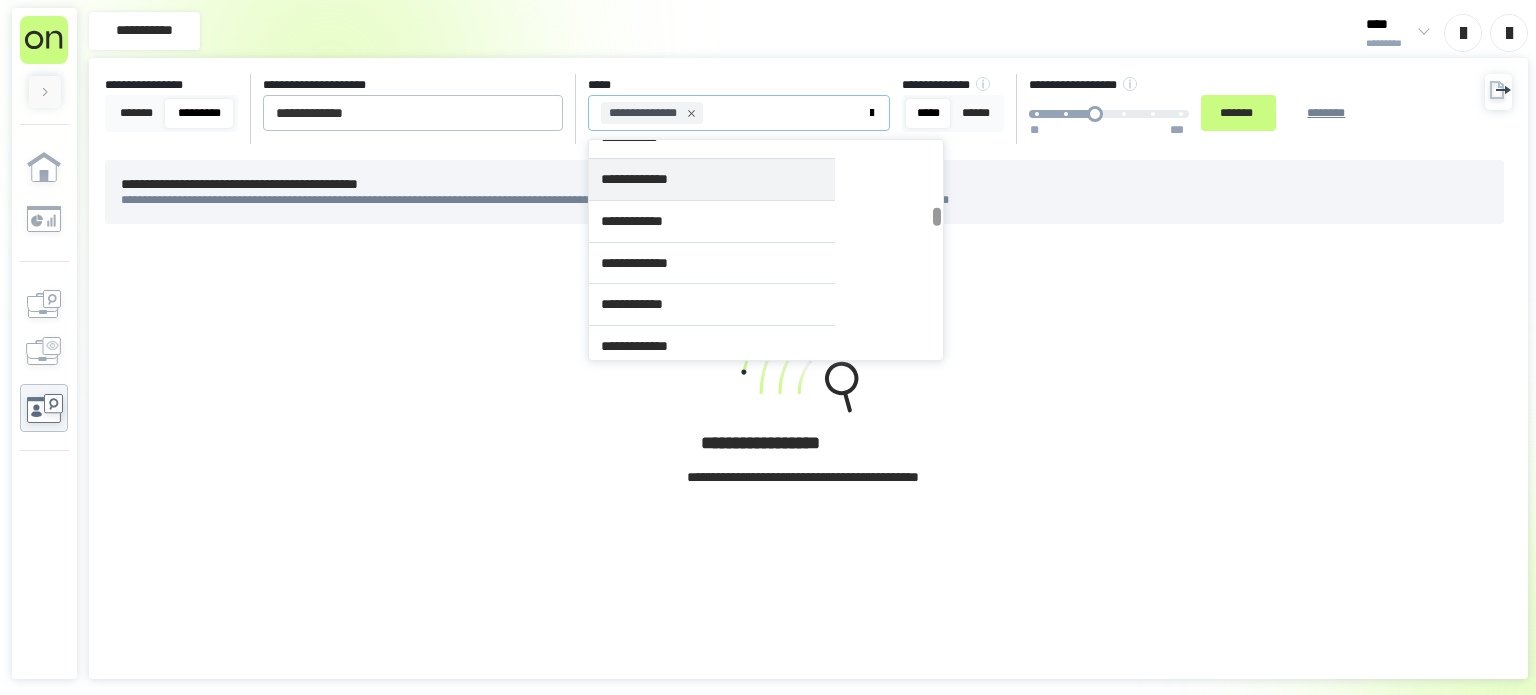 scroll, scrollTop: 3075, scrollLeft: 0, axis: vertical 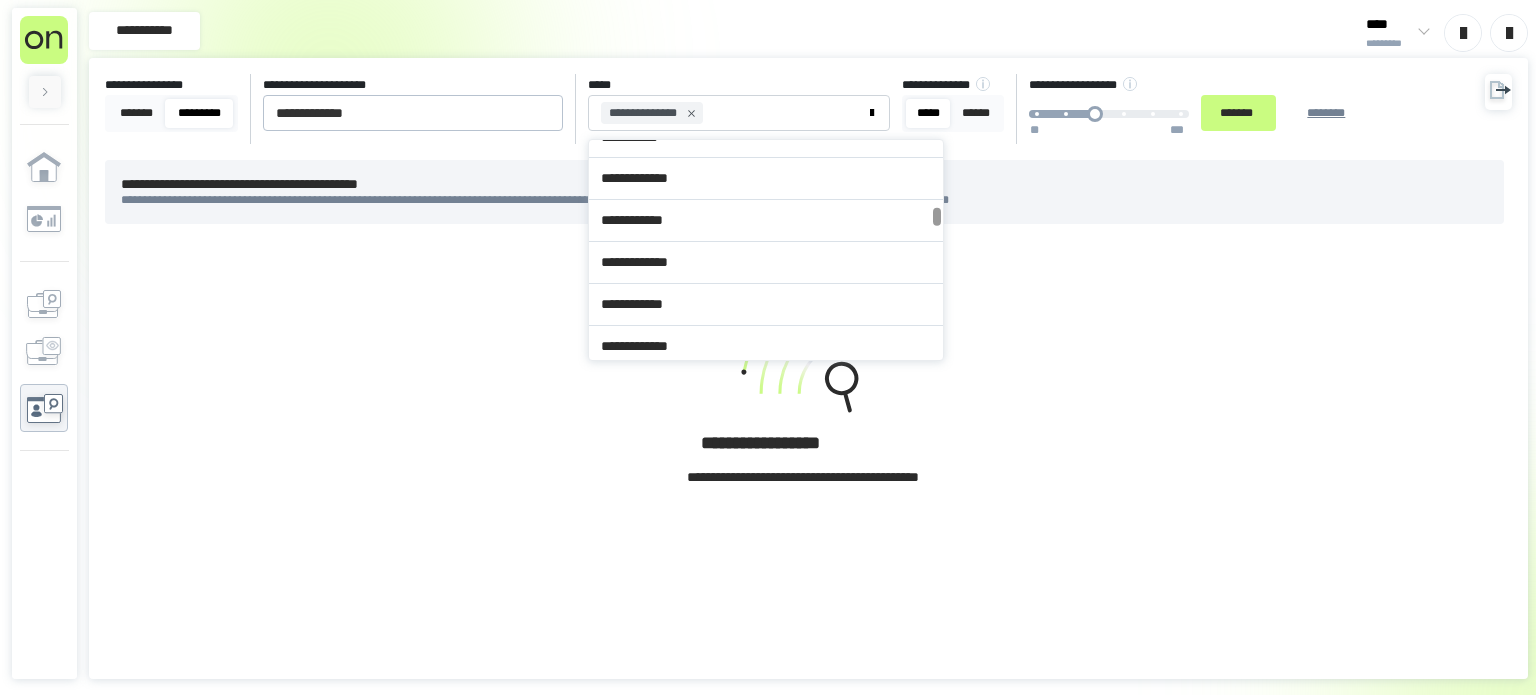 click on "[FIRST] [LAST]" at bounding box center [808, 33] 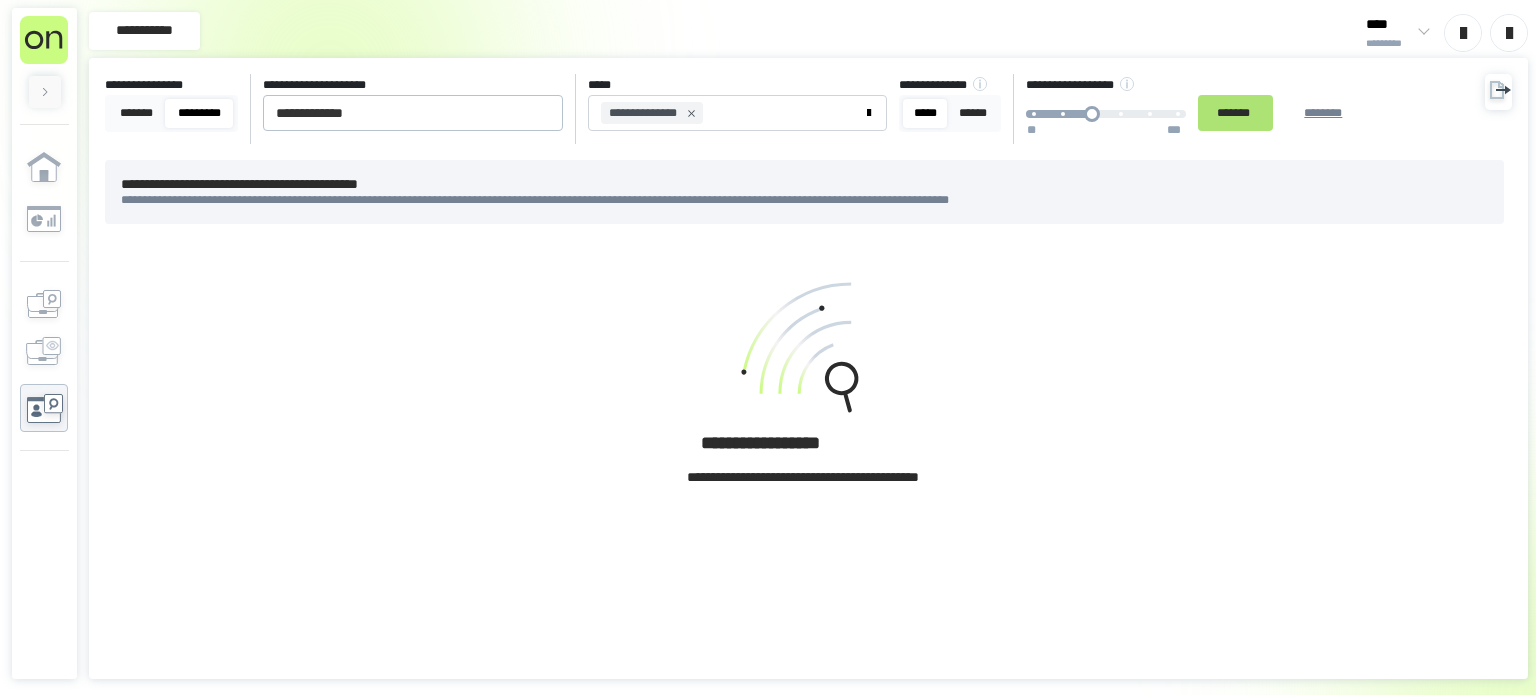 click on "*******" at bounding box center [1235, 113] 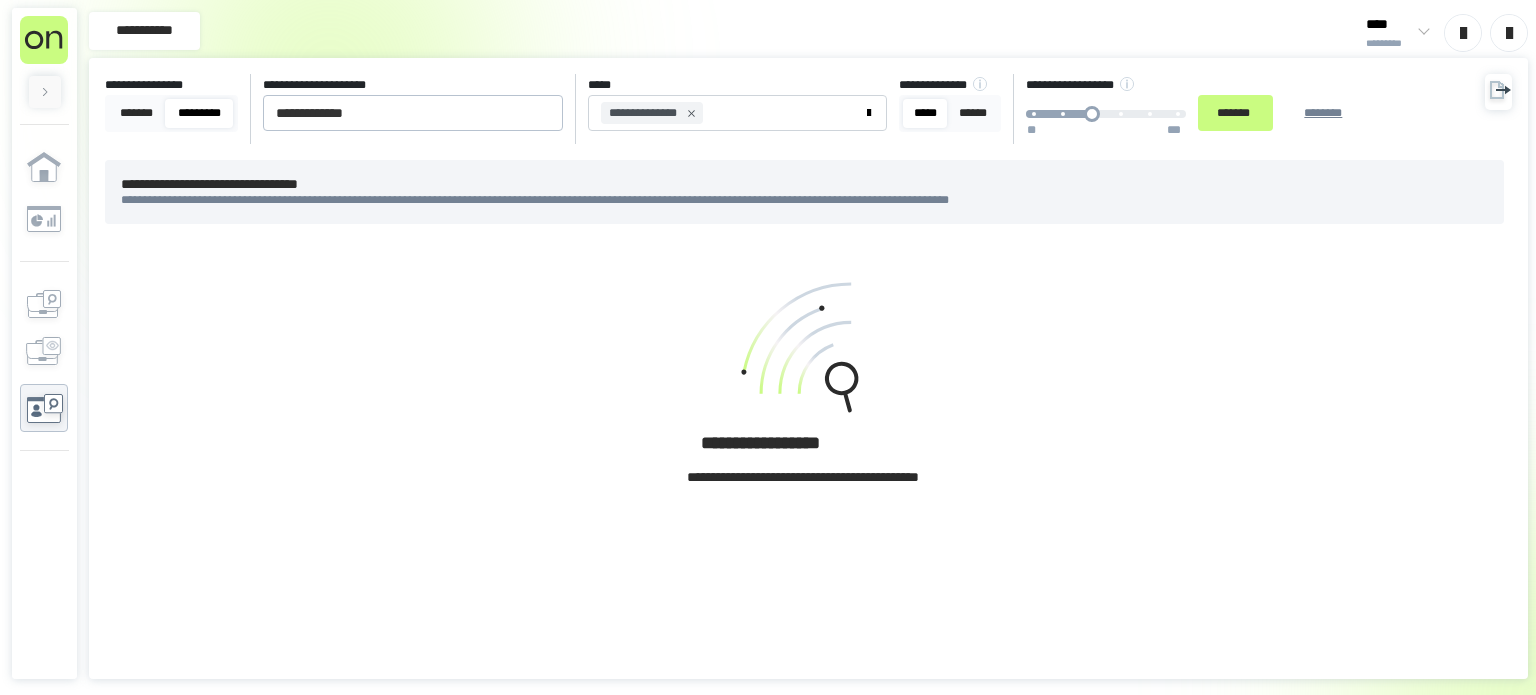 click at bounding box center [803, 351] 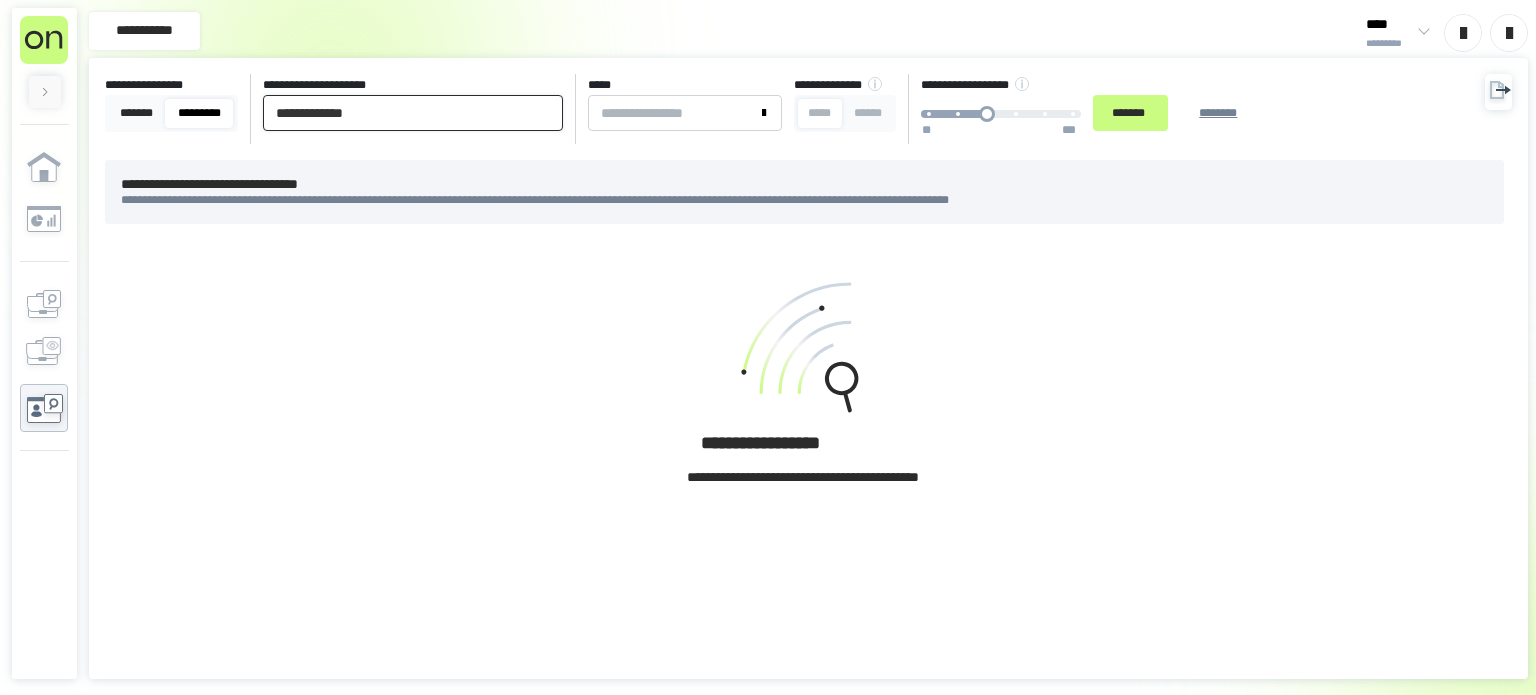 drag, startPoint x: 351, startPoint y: 112, endPoint x: 79, endPoint y: 108, distance: 272.02942 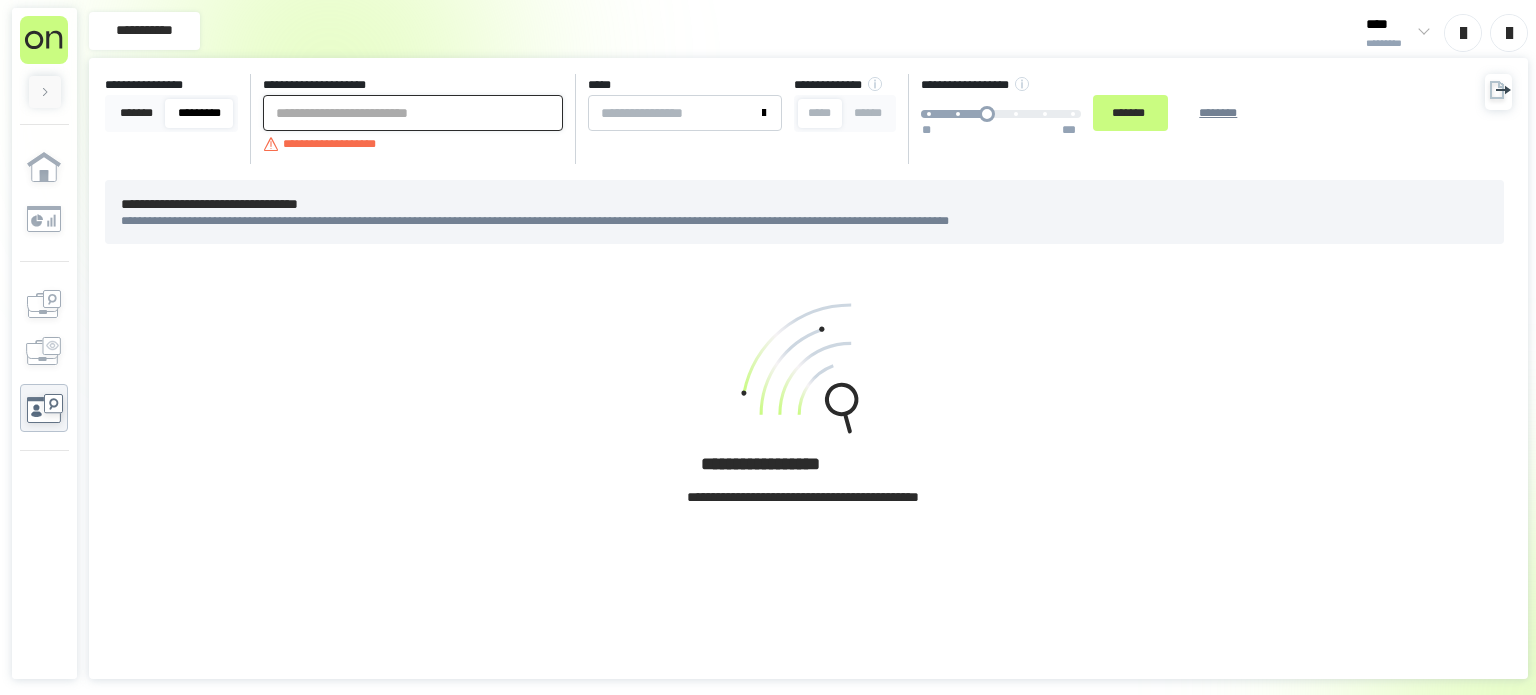 paste on "*********" 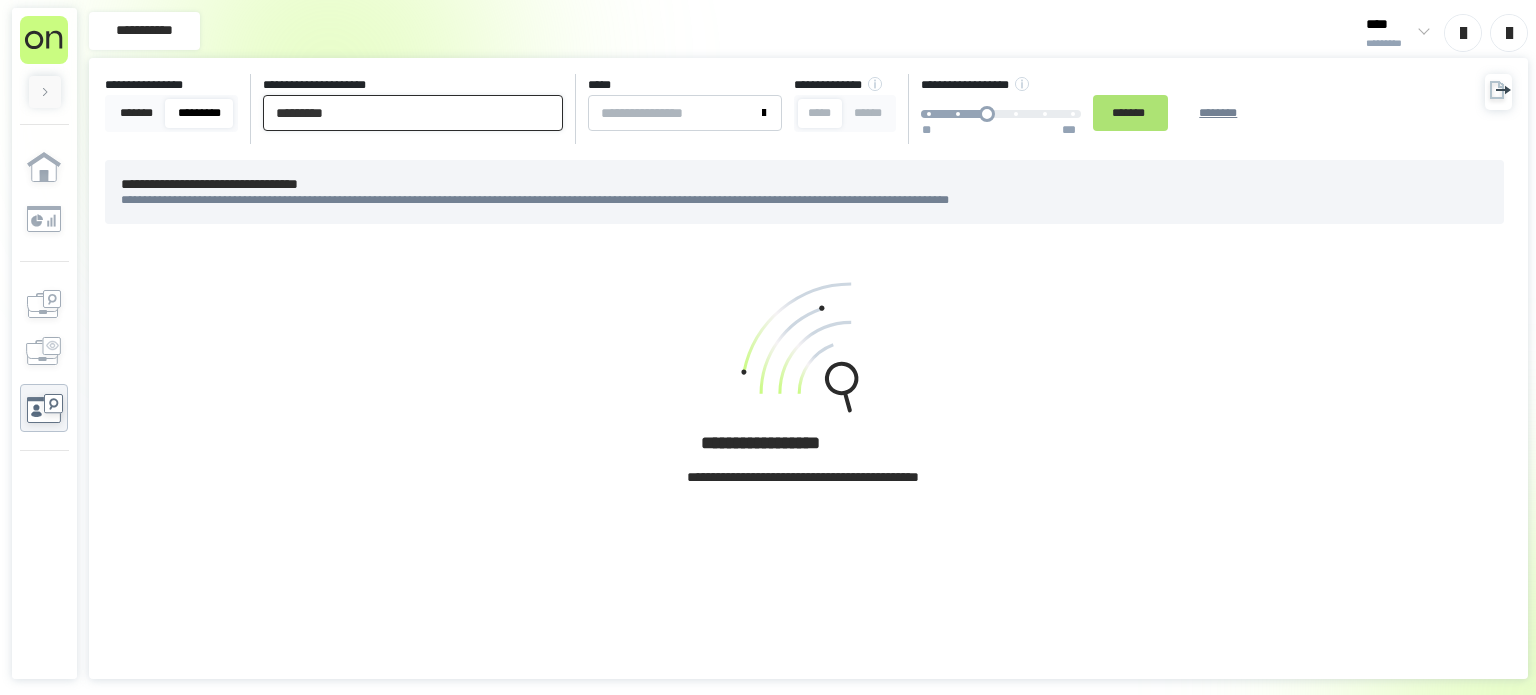 type on "*********" 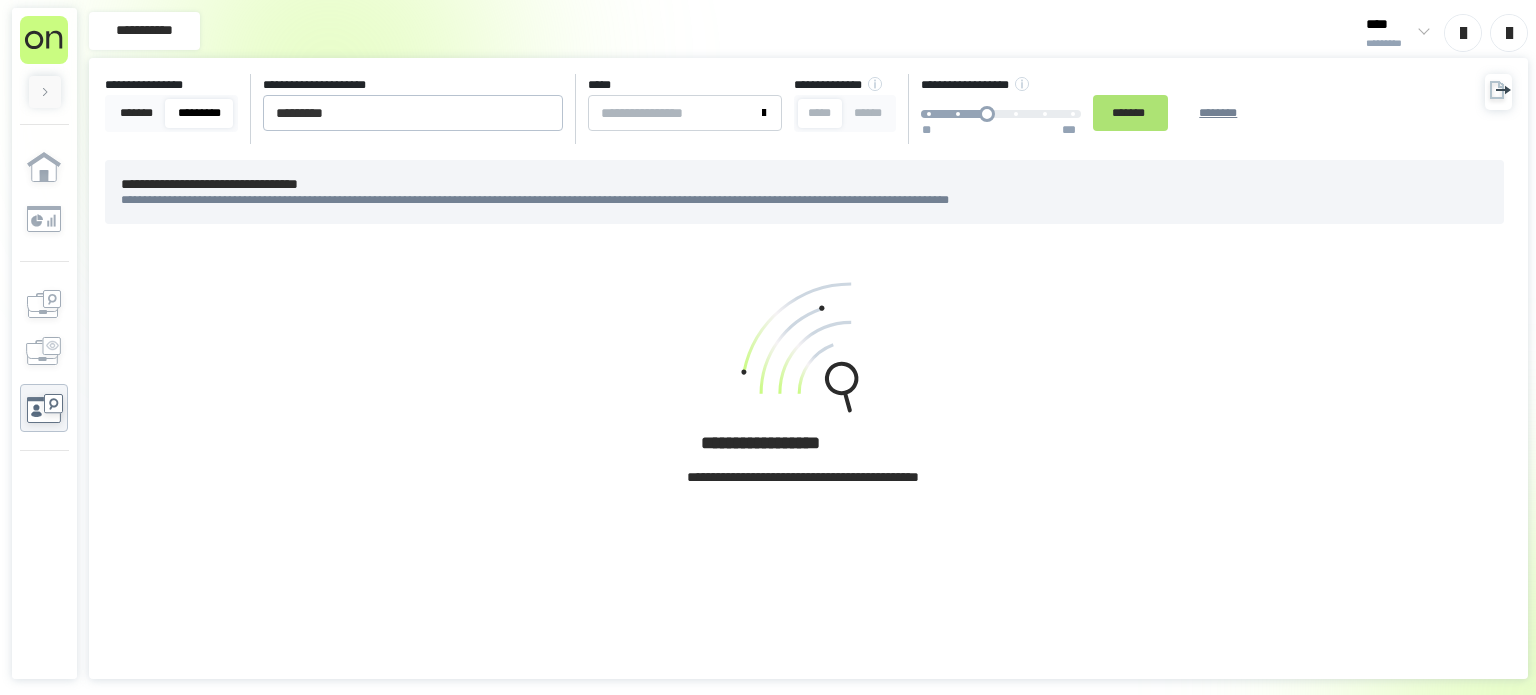click on "*******" at bounding box center [1130, 113] 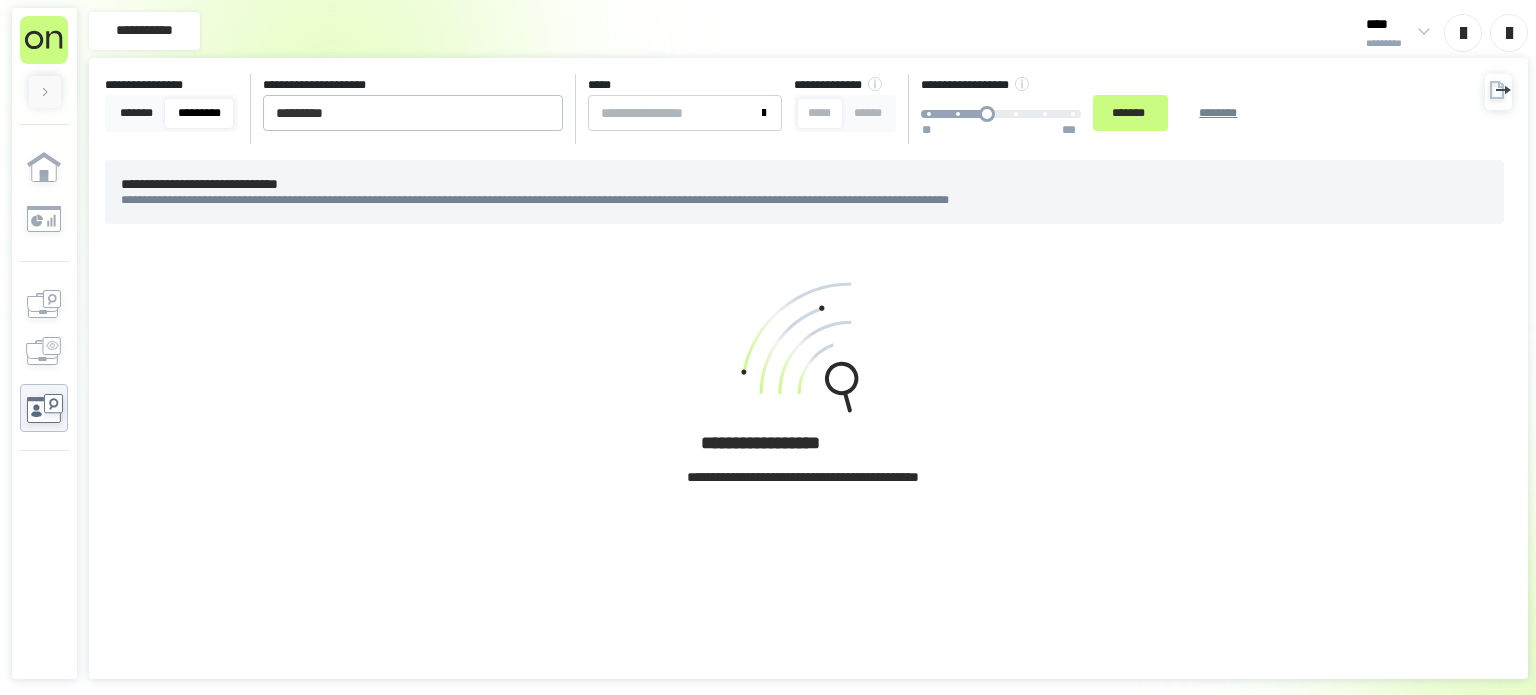 click on "[STREET] [CITY] [STATE] [ZIP] [COUNTRY] [PHONE] [EMAIL] [SSN] [DLN] [CC] [DOB] [AGE] [TIME]" at bounding box center [808, 391] 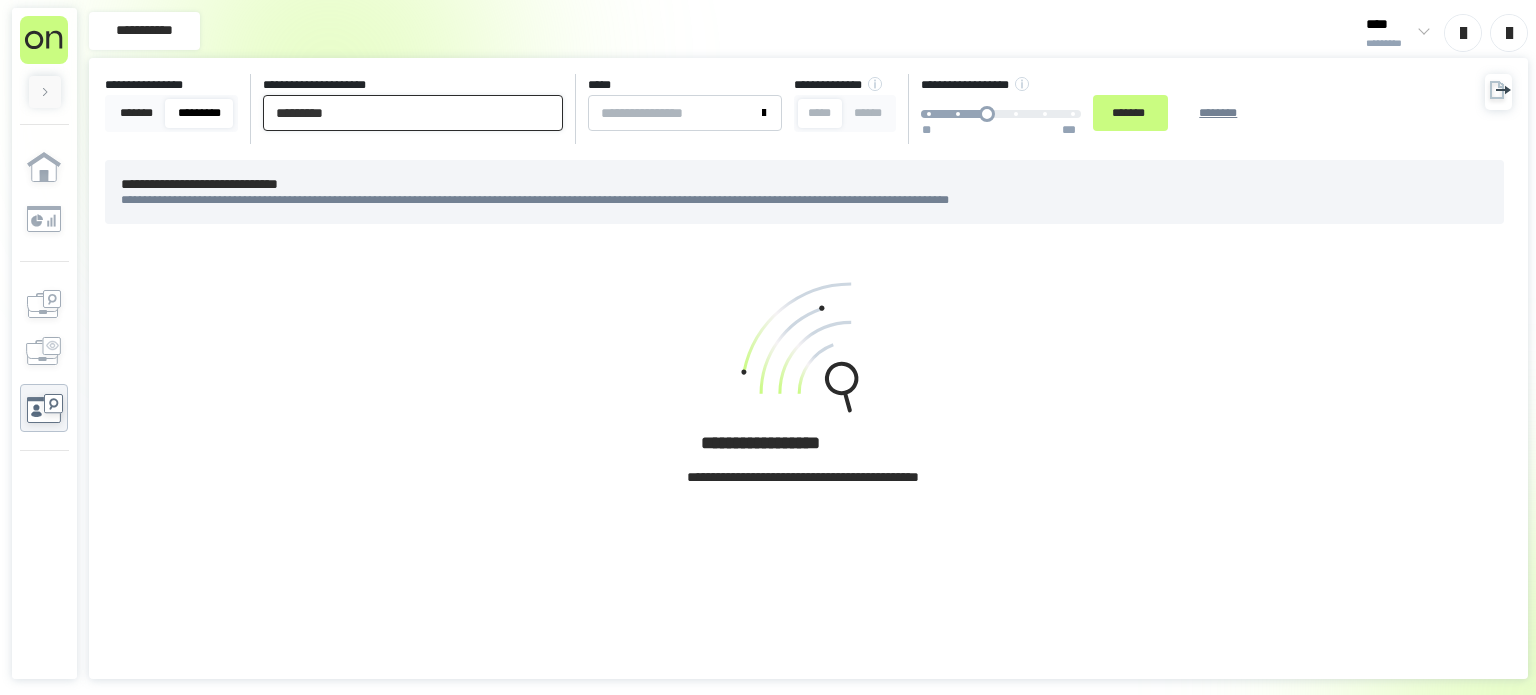 drag, startPoint x: 364, startPoint y: 120, endPoint x: 110, endPoint y: 49, distance: 263.7366 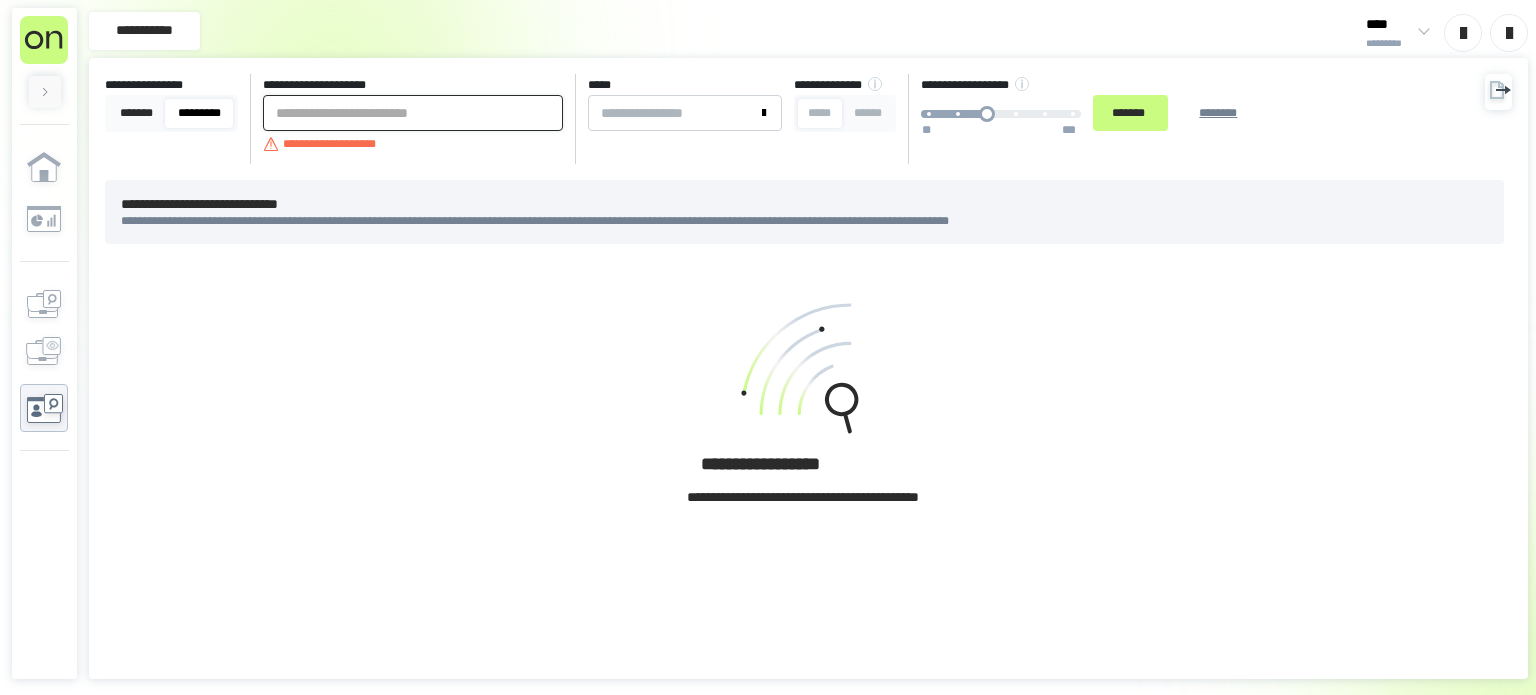 paste on "**********" 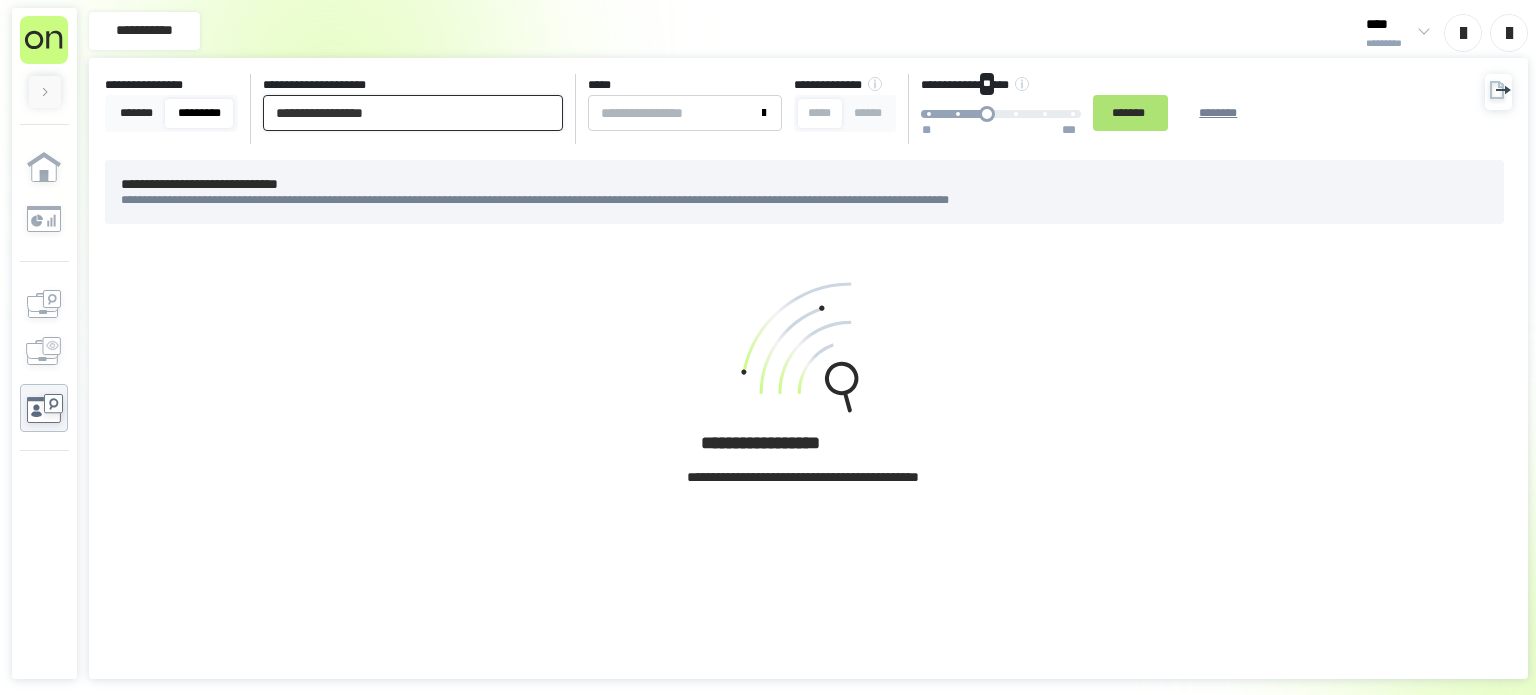 type on "**********" 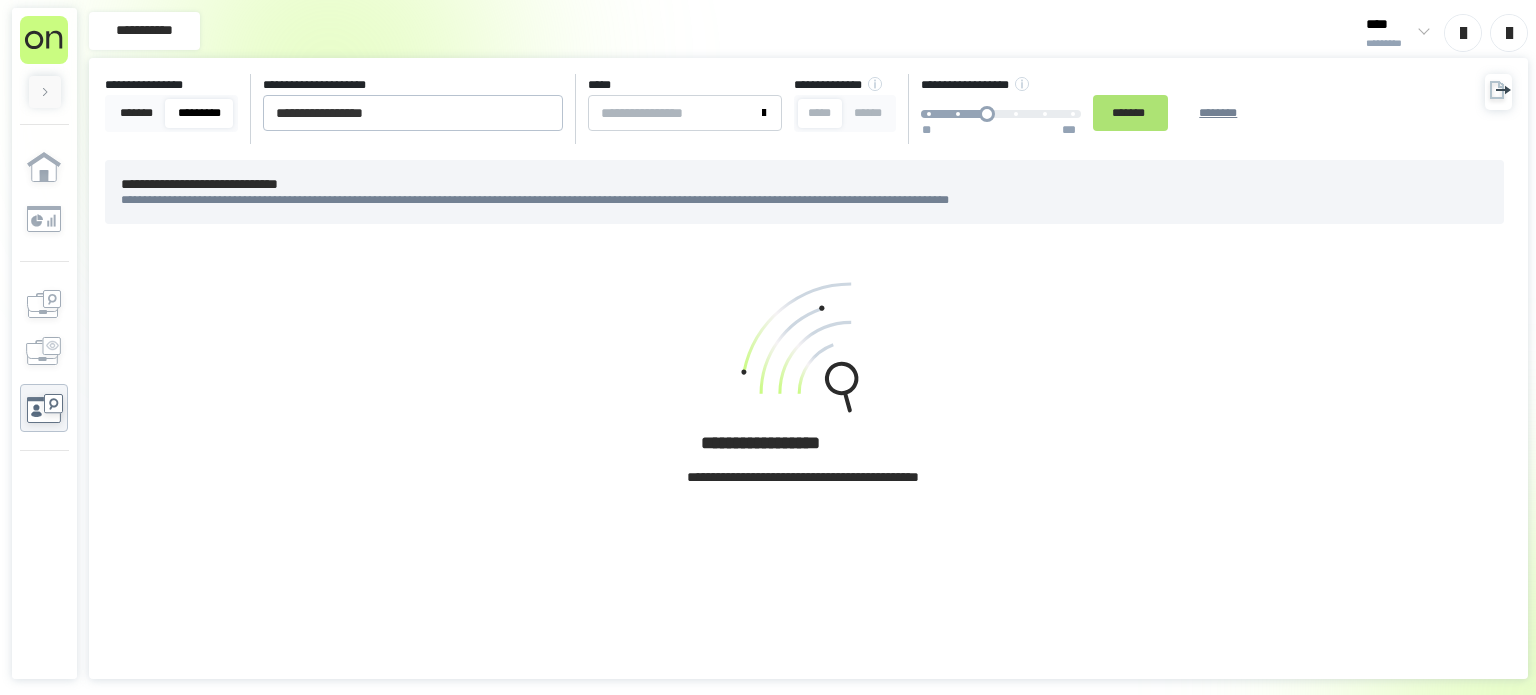 click on "*******" at bounding box center (1130, 113) 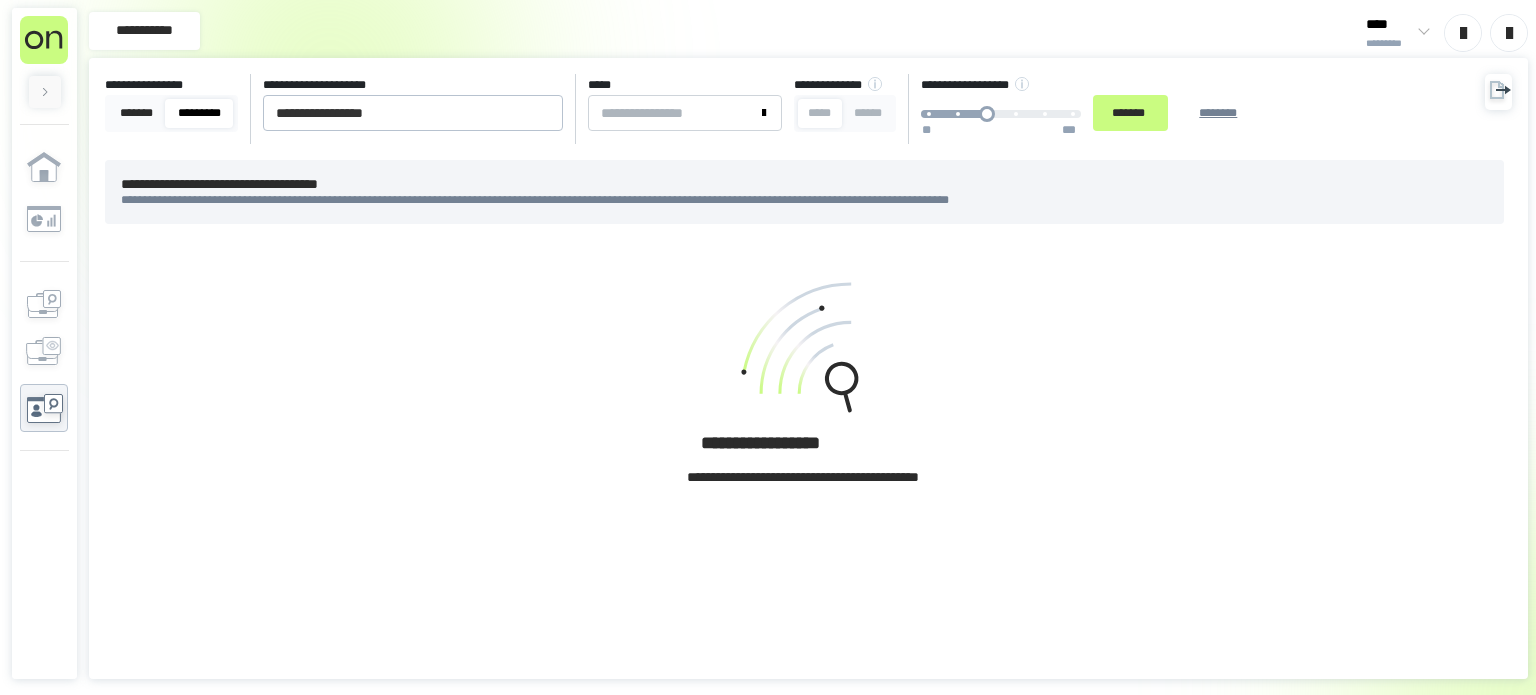 click on "[STREET] [CITY] [STATE] [ZIP] [COUNTRY] [PHONE] [EMAIL] [SSN] [DLN] [CC] [DOB] [AGE] [TIME]" at bounding box center (808, 391) 